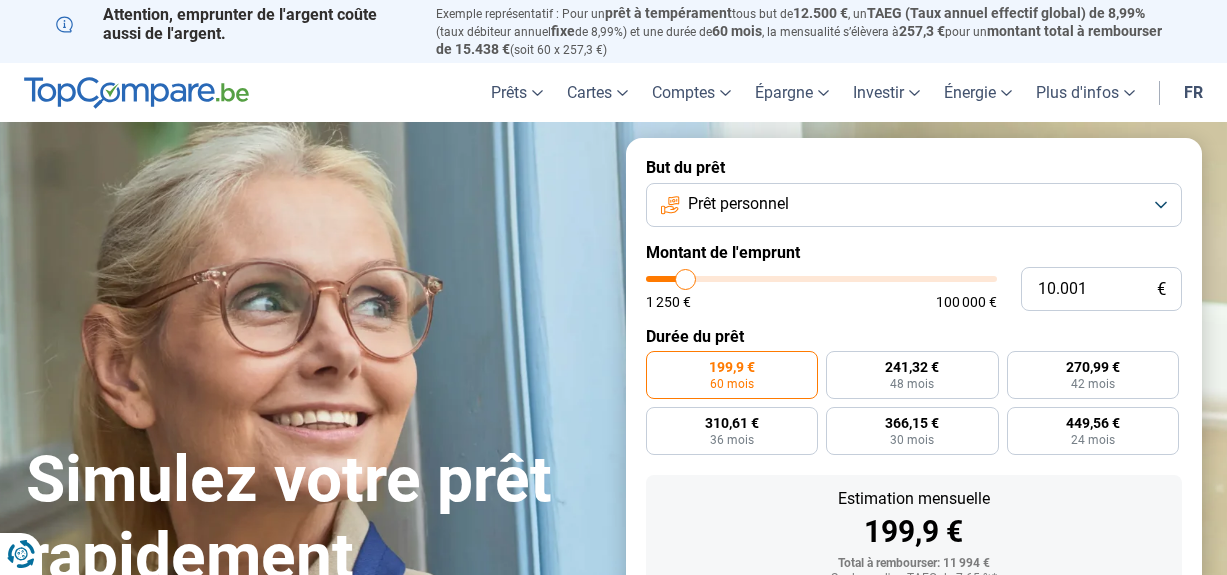 scroll, scrollTop: 0, scrollLeft: 0, axis: both 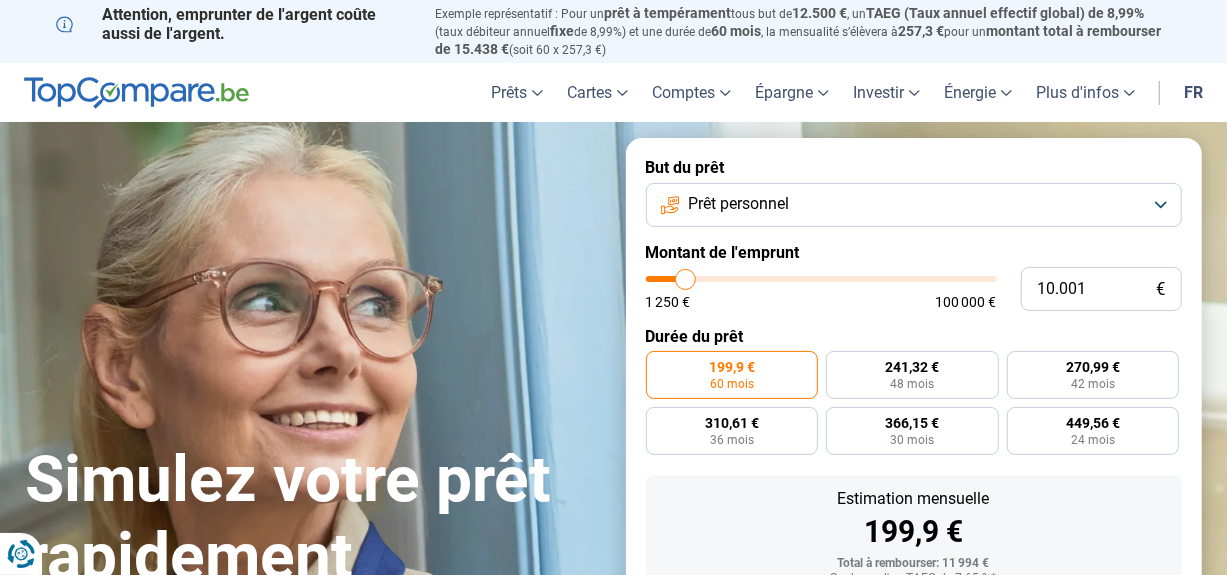 type on "10.250" 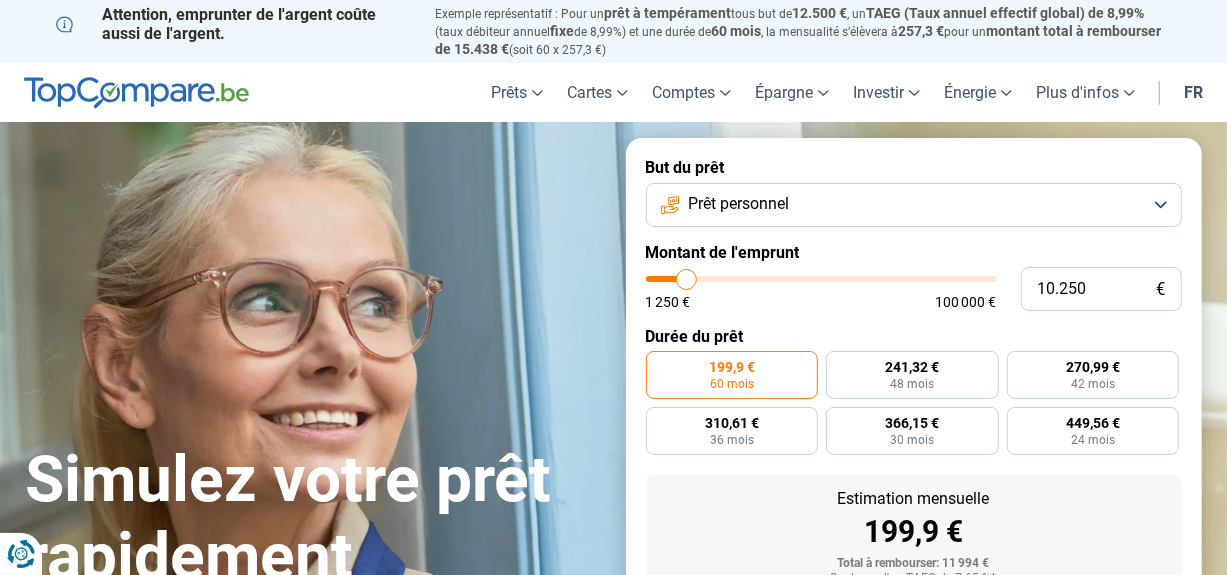 type on "10.500" 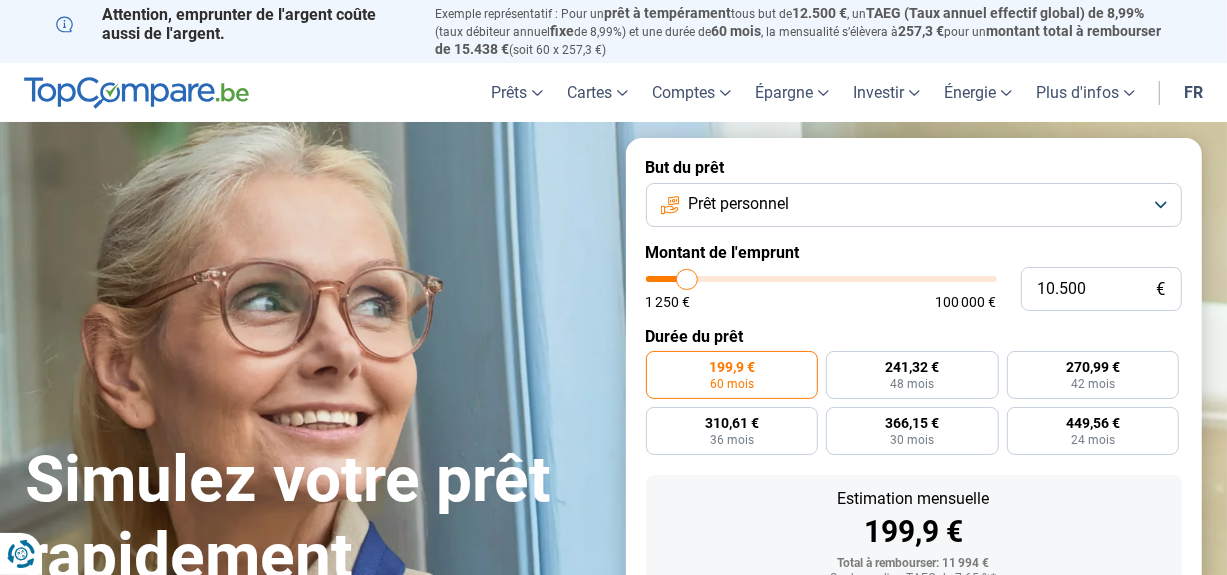 type on "11.250" 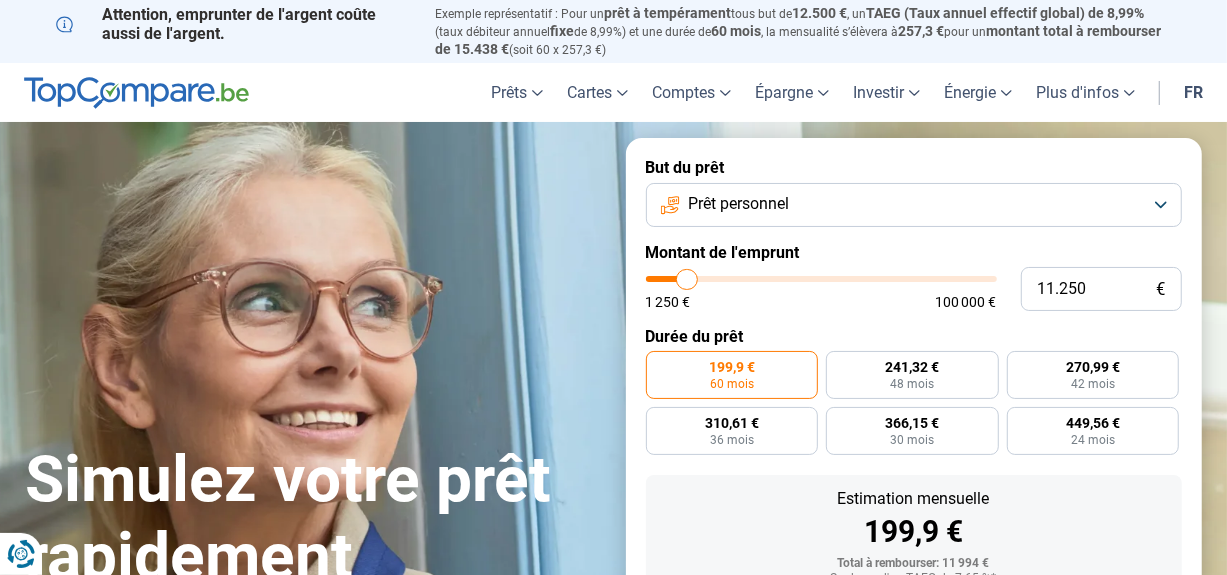 type on "11250" 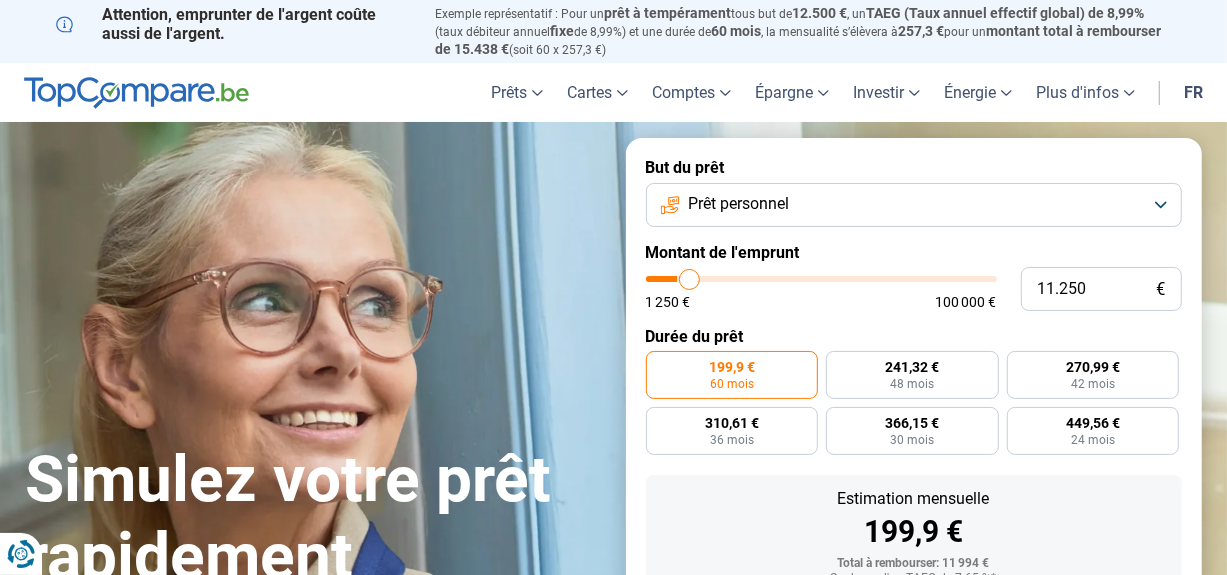 type on "11.750" 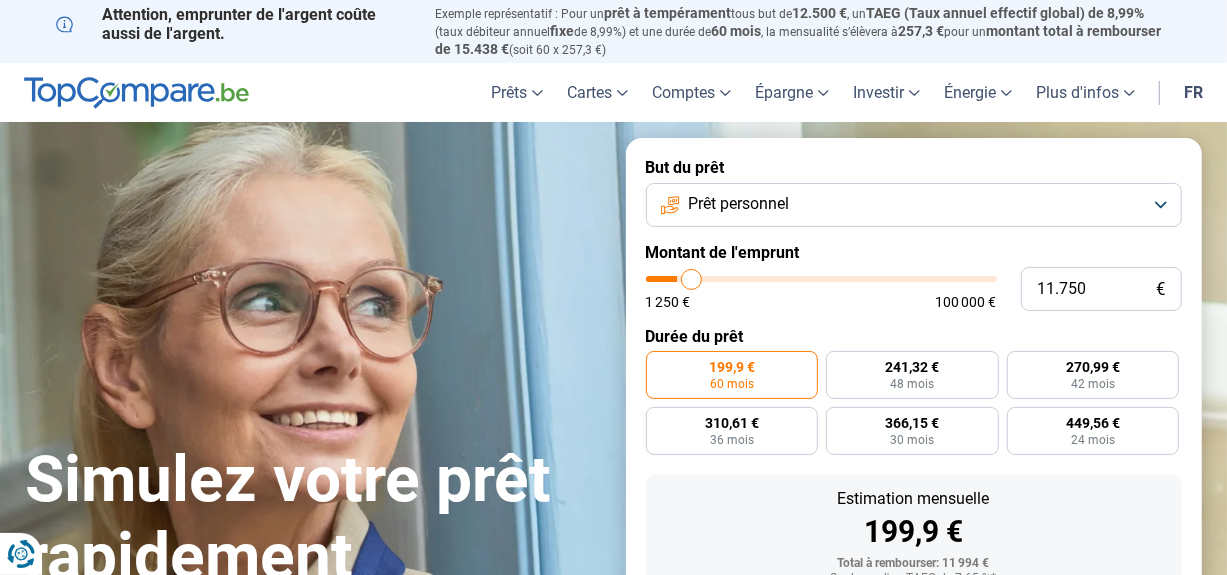 type on "12.500" 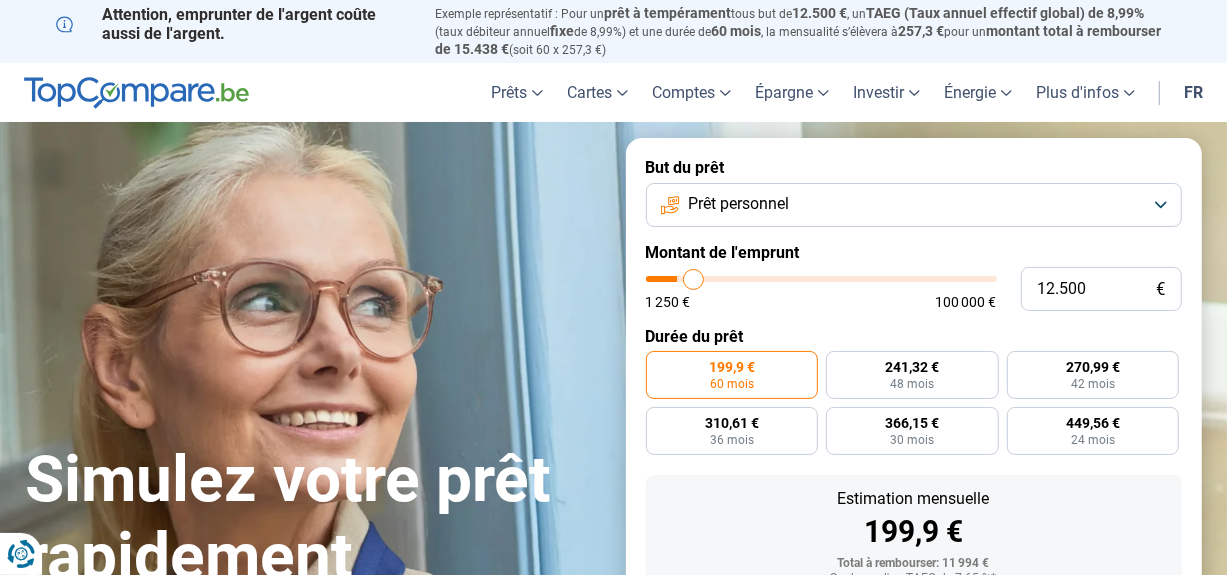 type on "13.250" 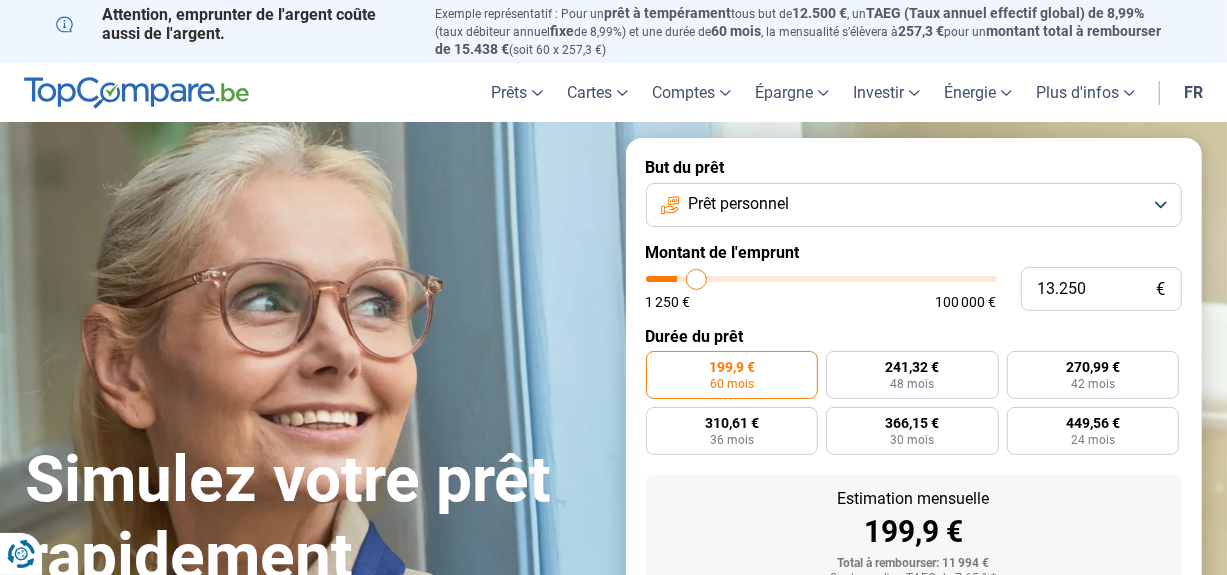 type on "14.500" 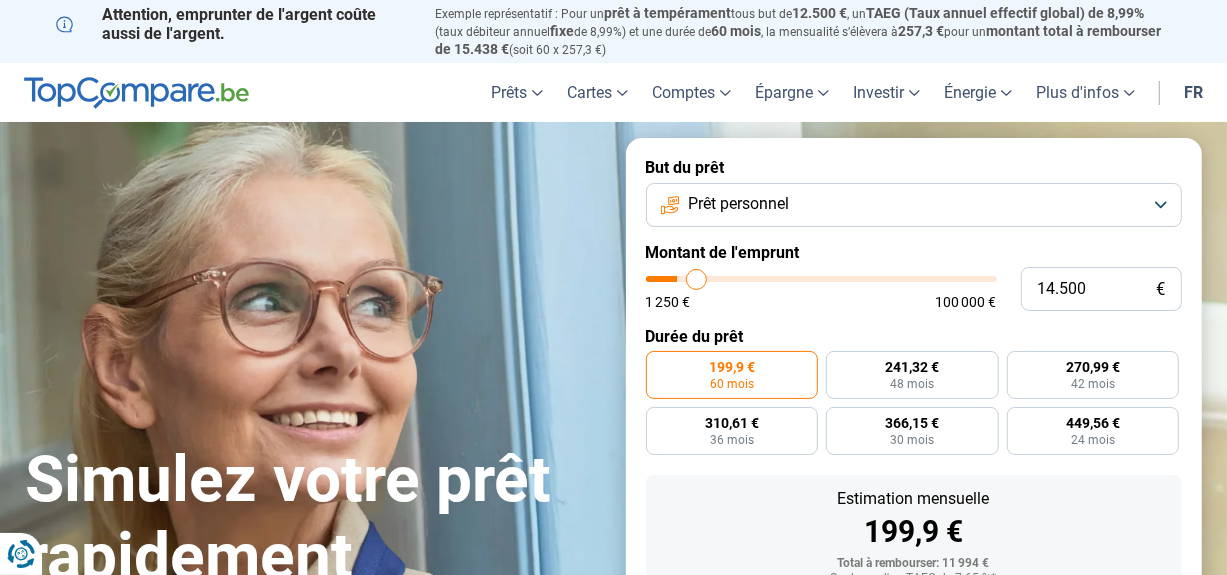 type on "14500" 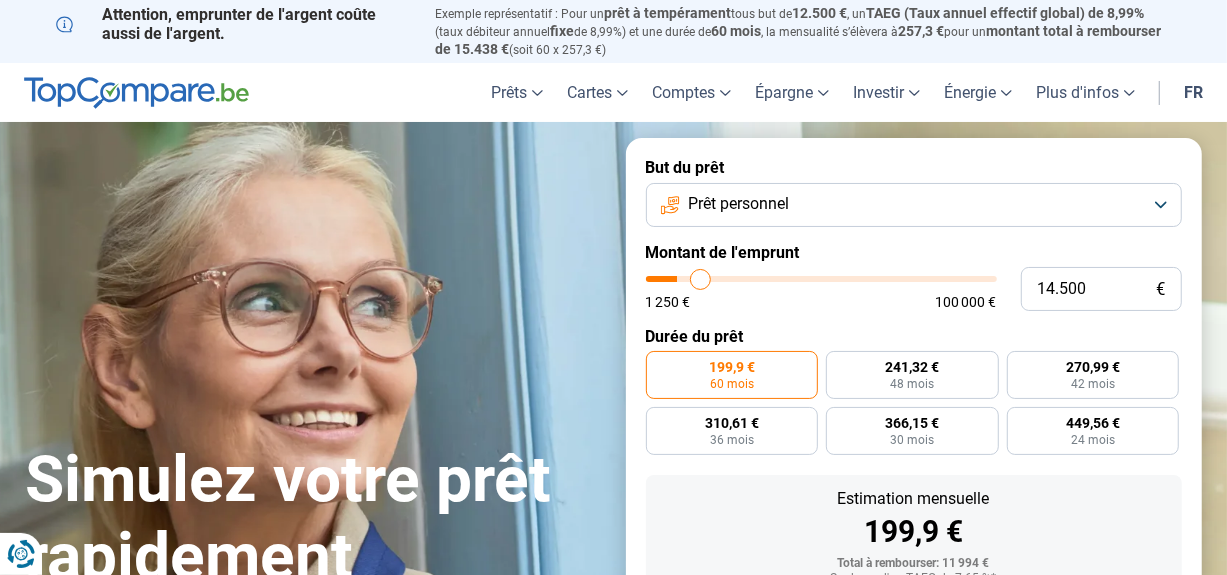 type on "15.000" 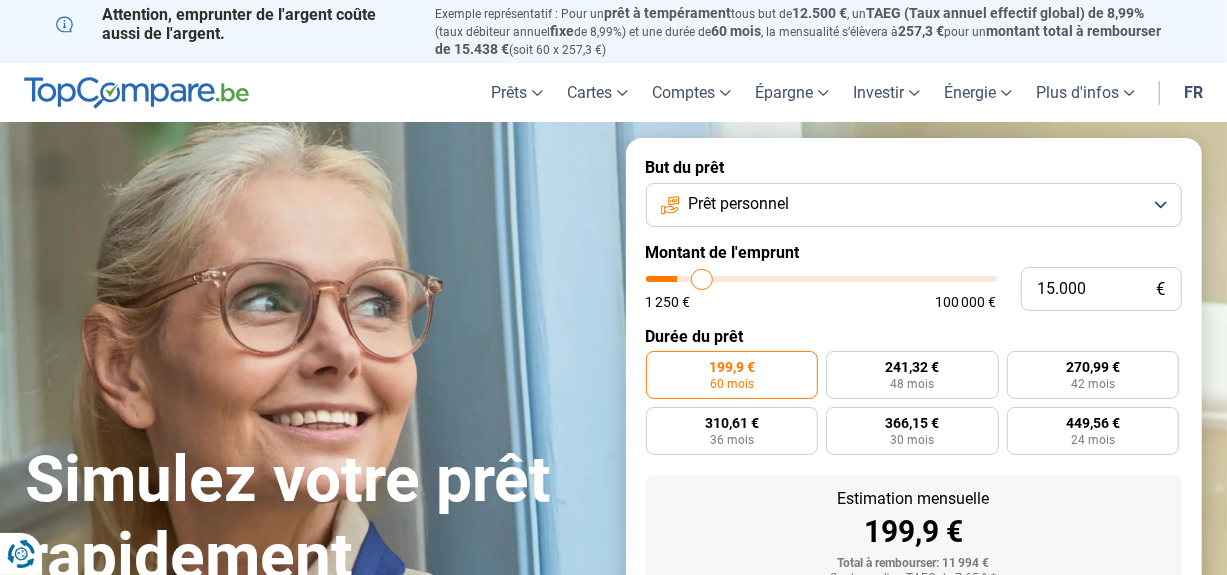 type on "15.750" 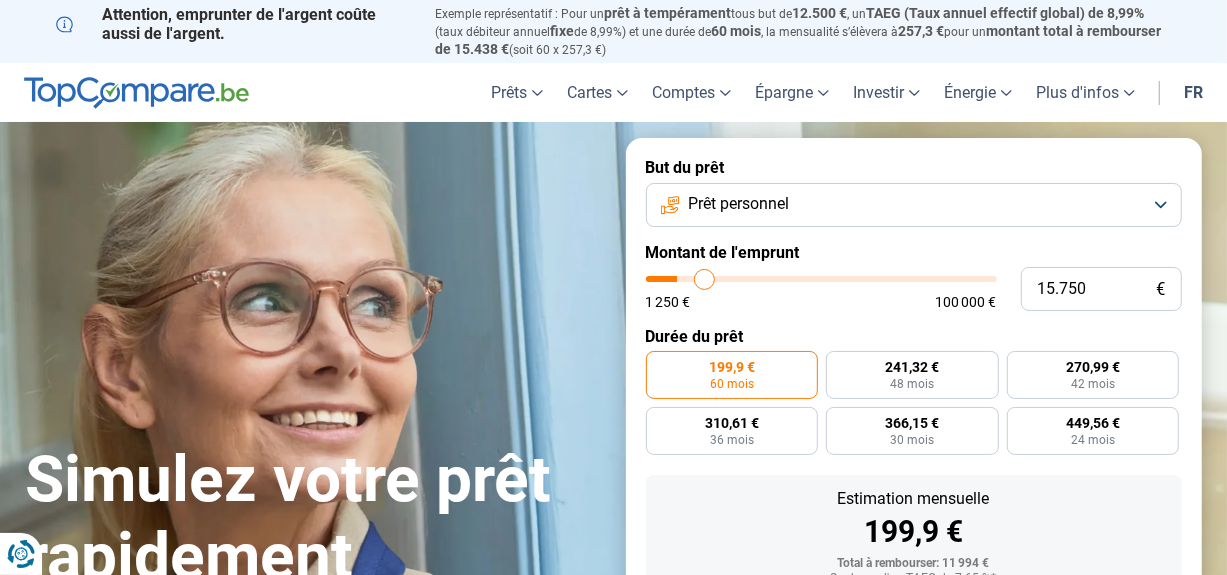 type on "16.000" 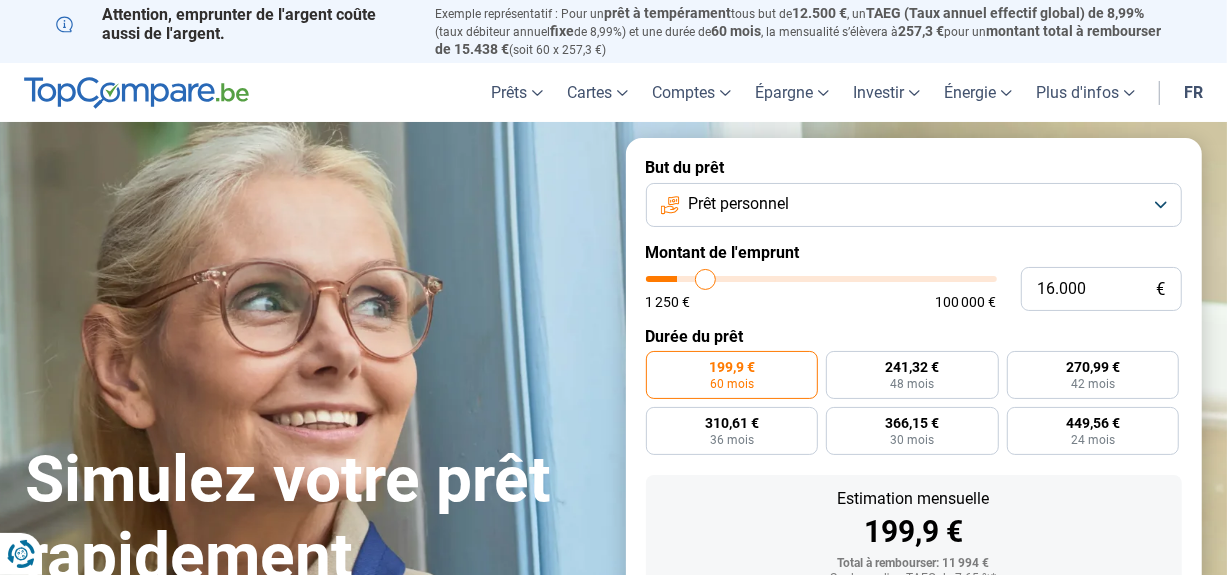 type on "16.250" 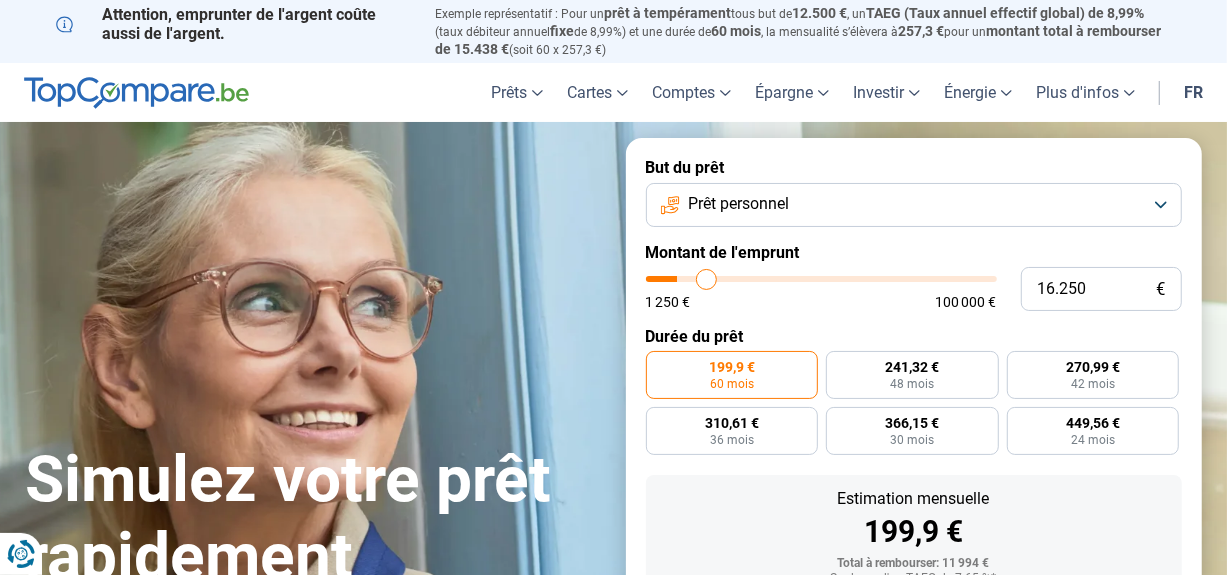 type on "16.750" 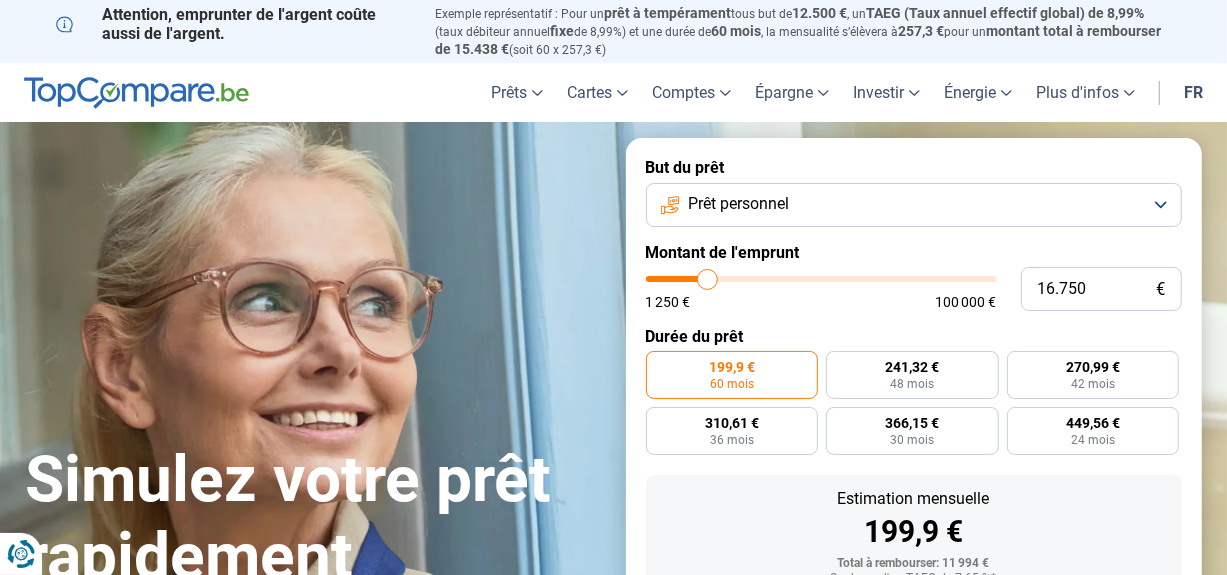 type on "17.000" 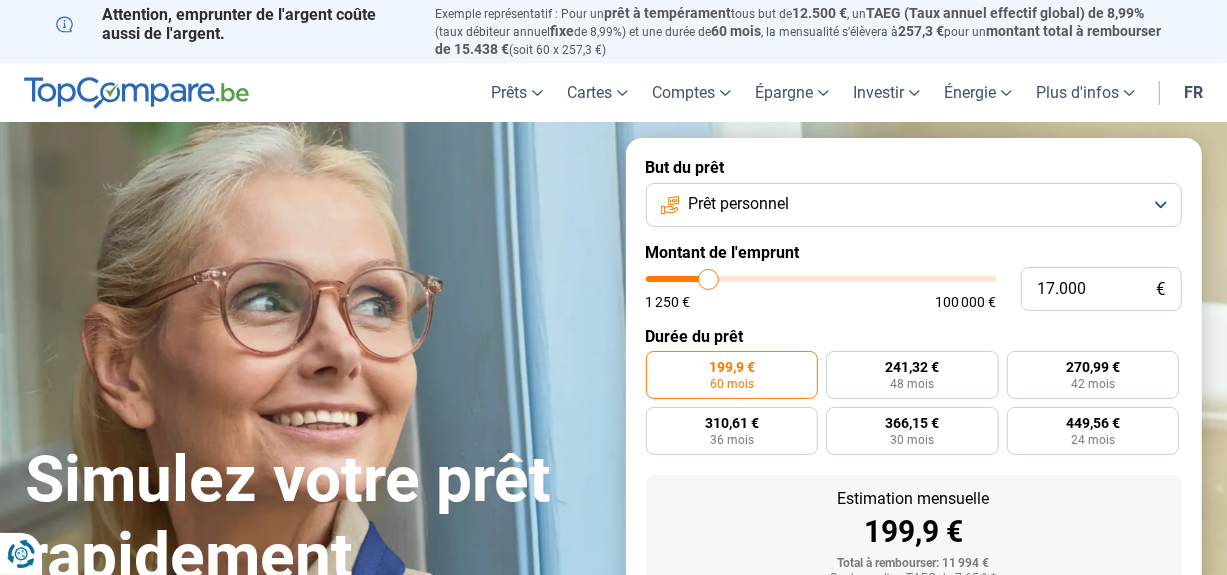 type on "17.500" 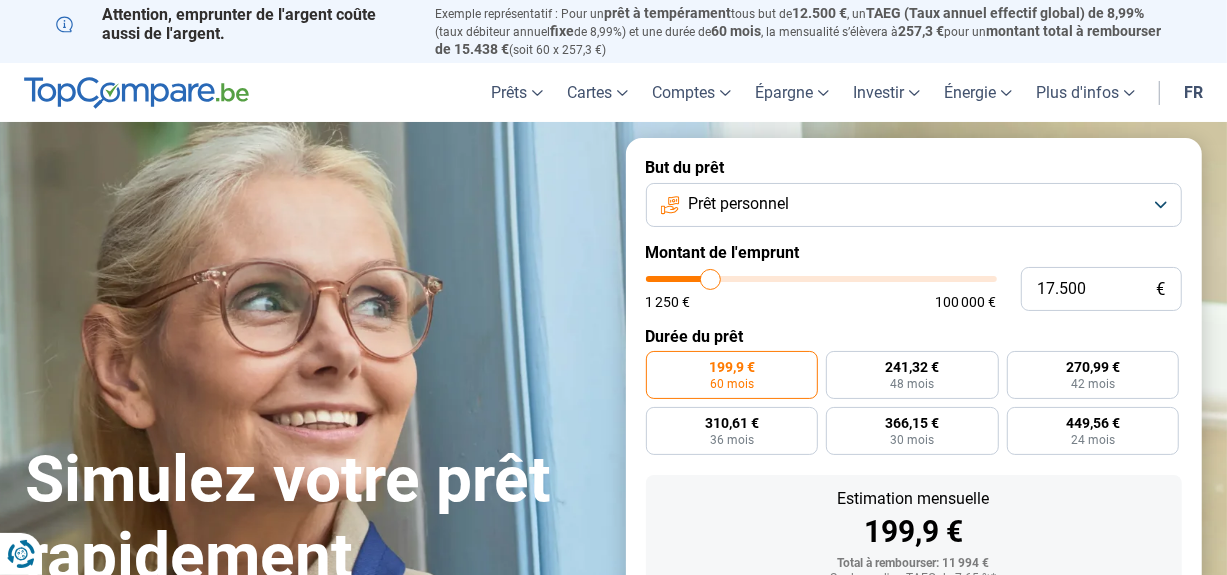 type on "17.750" 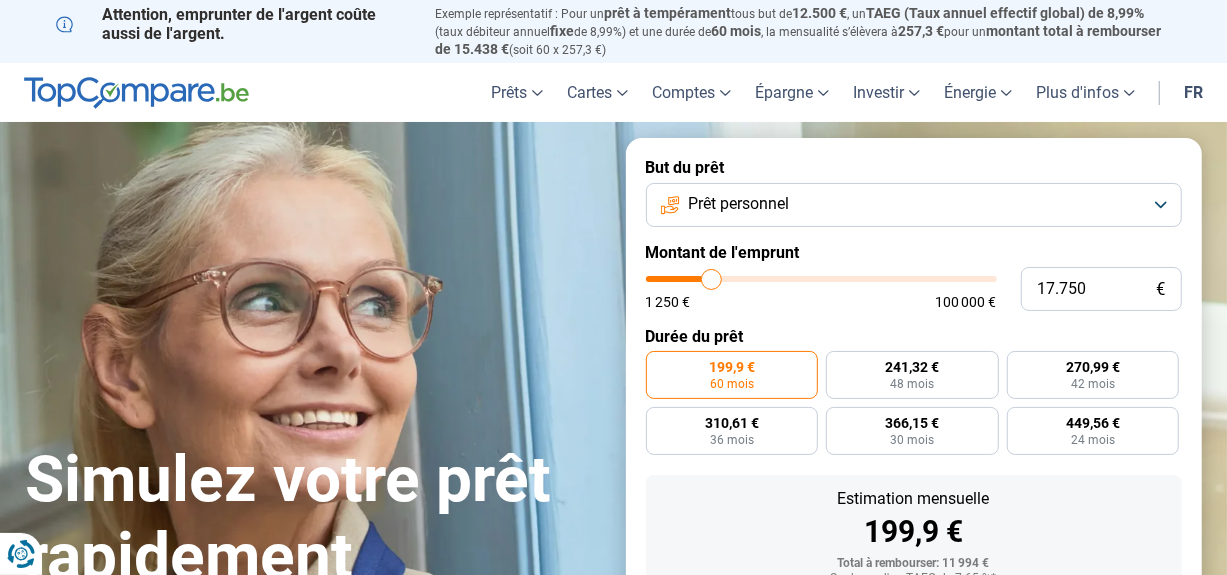 type on "18.000" 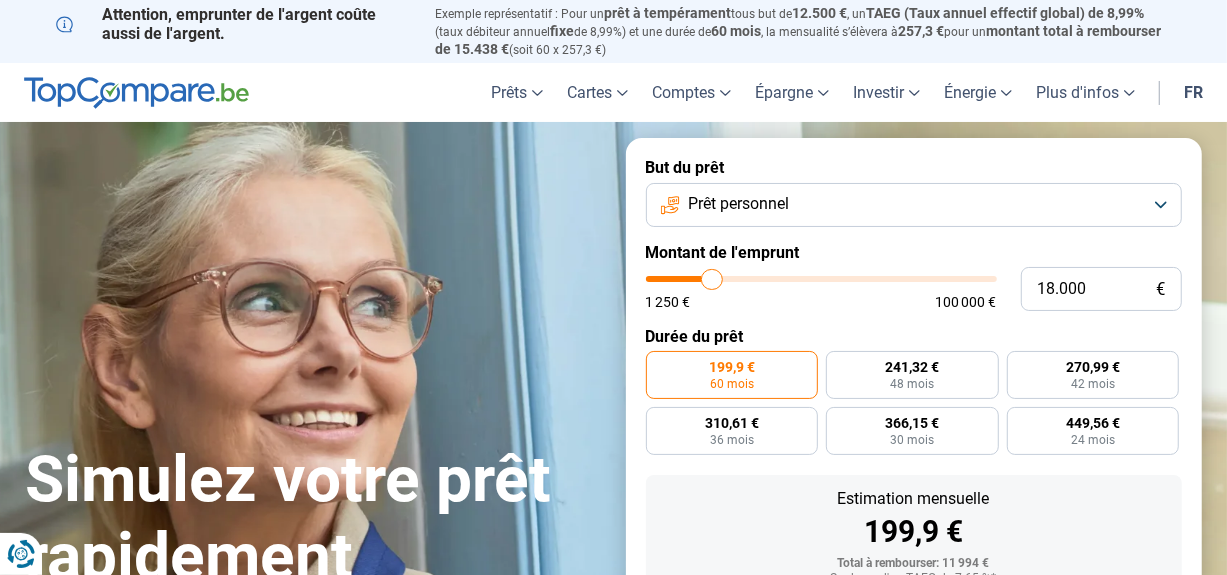 type on "18.500" 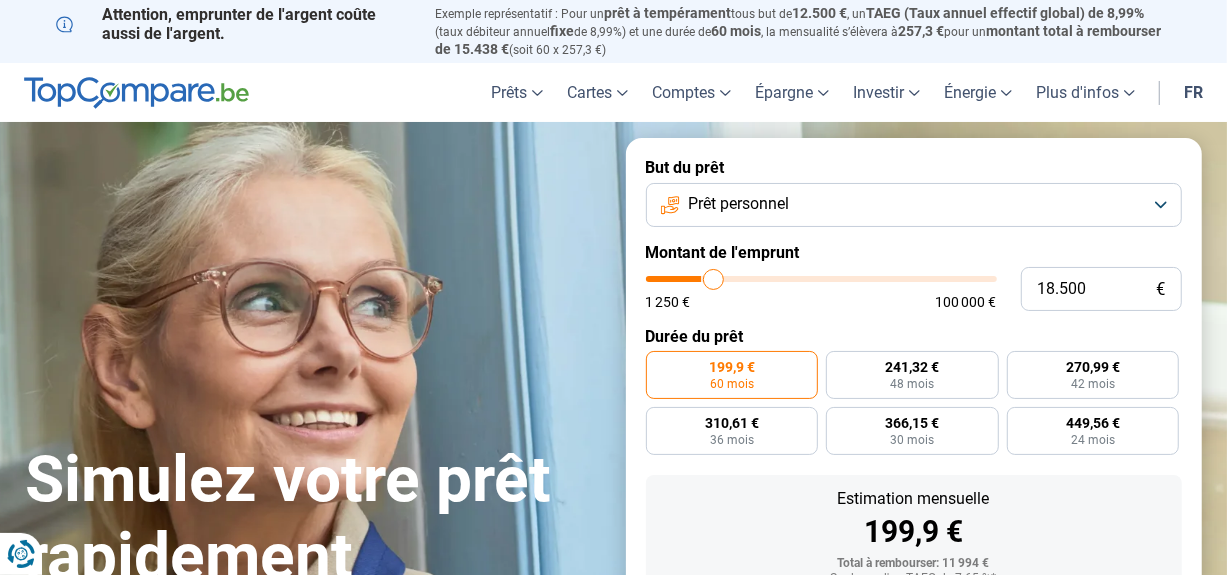 type on "18.750" 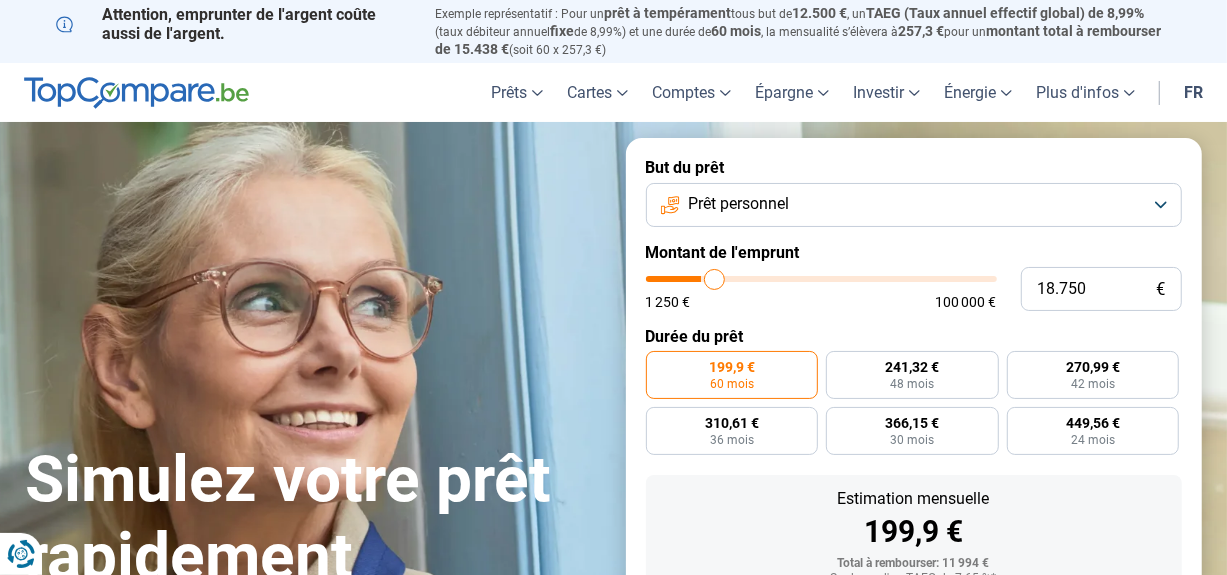 type on "19.000" 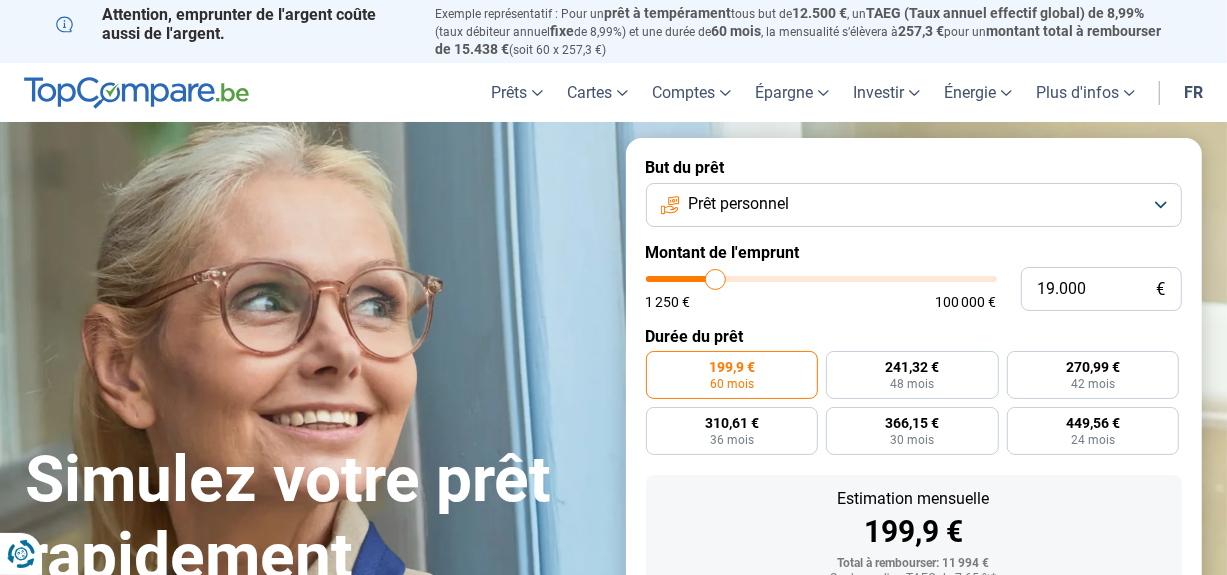 type on "19.750" 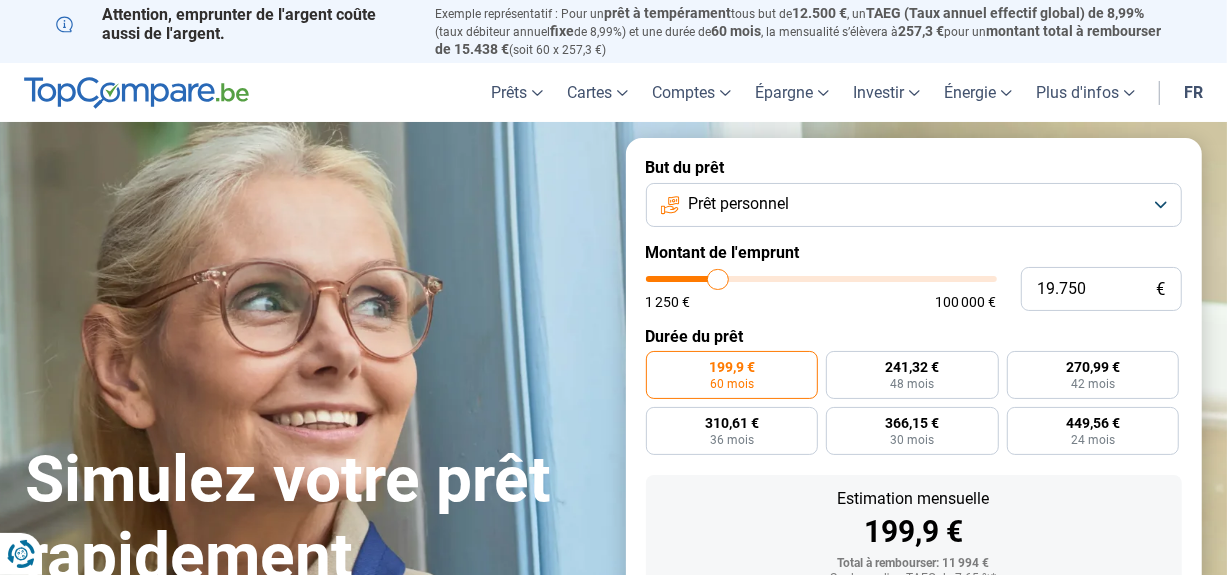 type on "20.000" 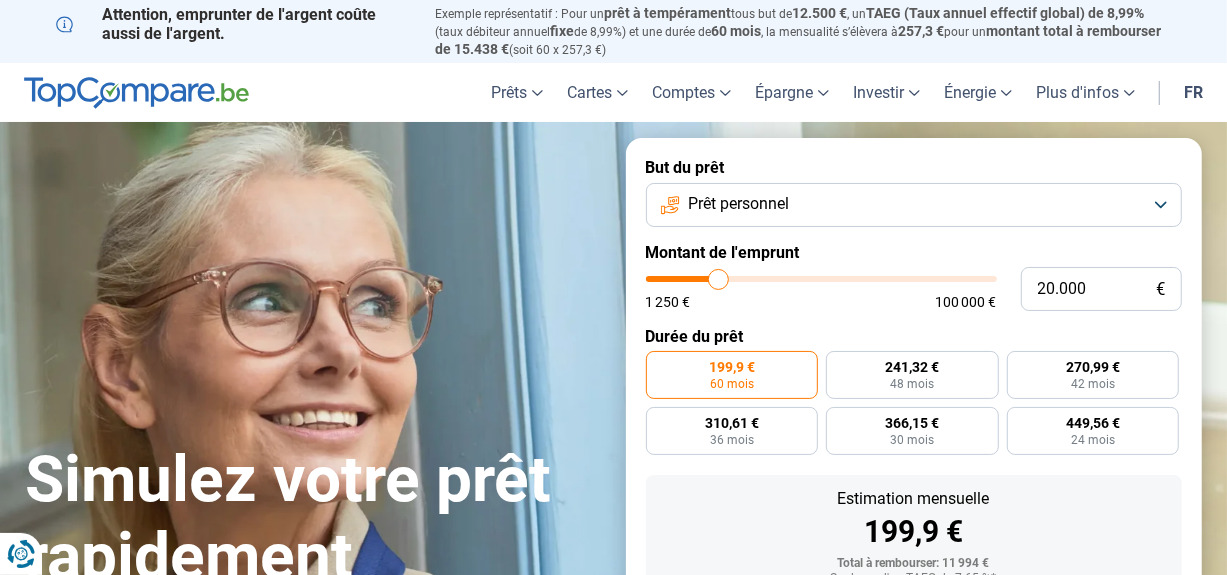 type on "20.750" 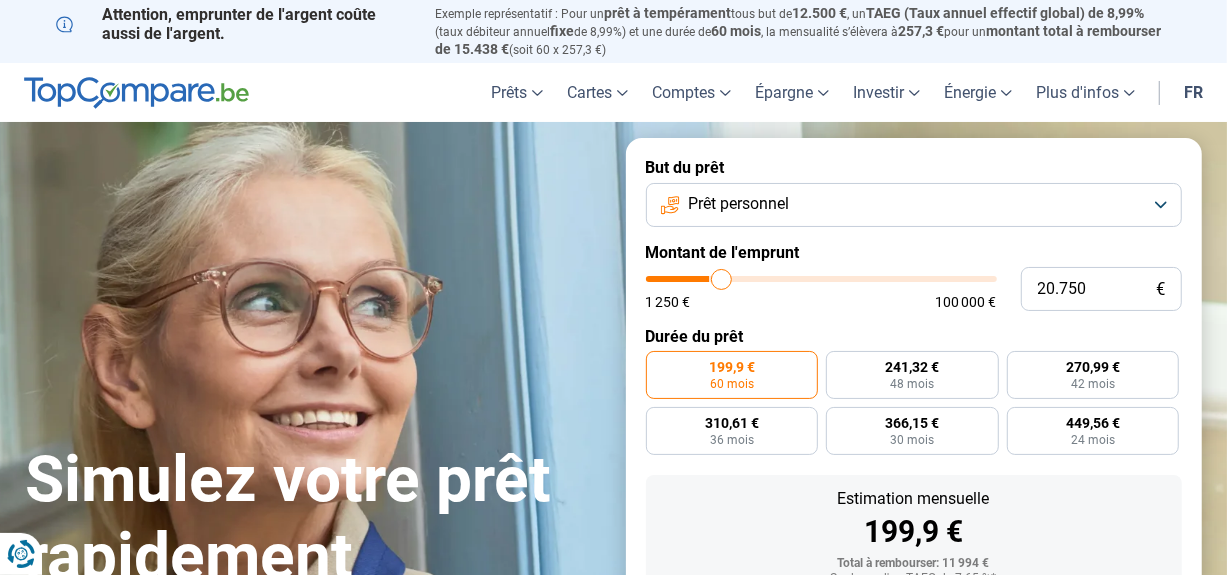 type on "21.250" 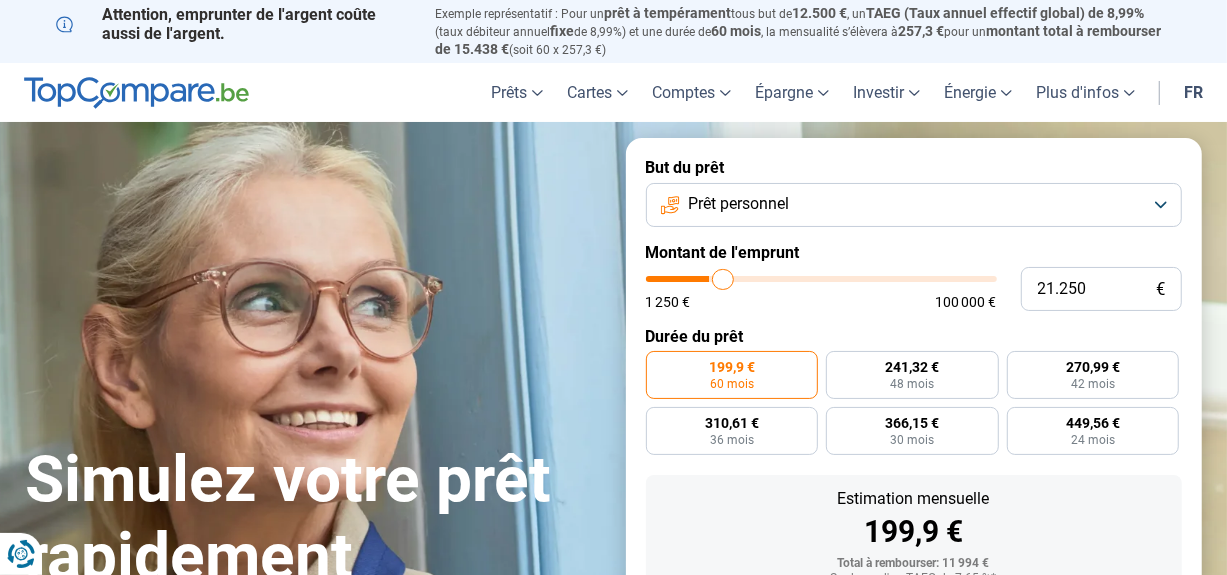 type on "21.750" 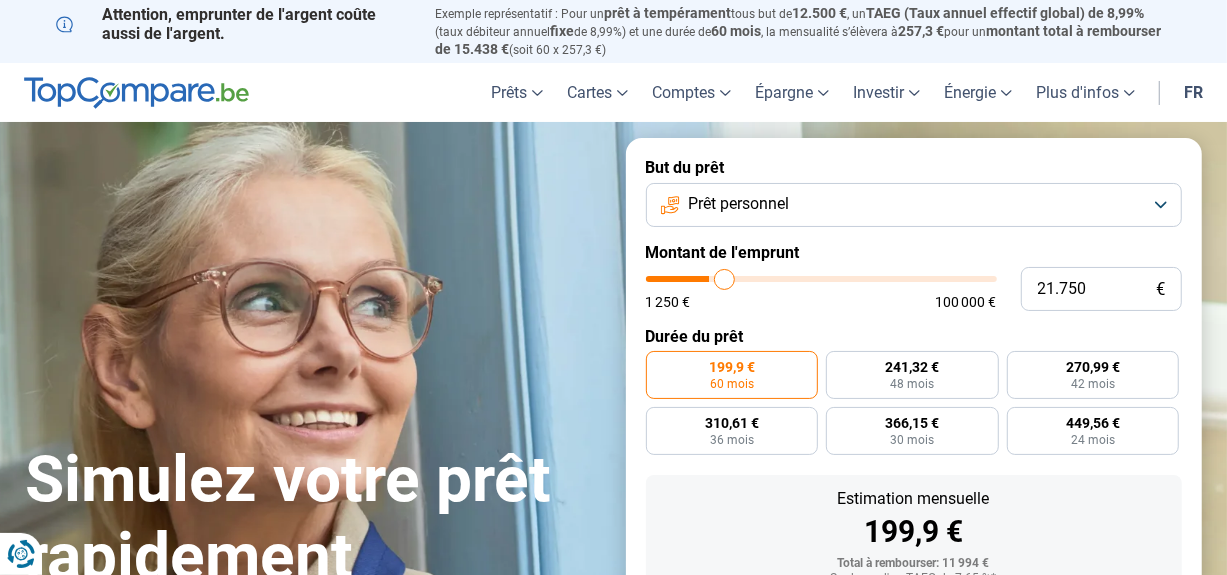 type on "22.000" 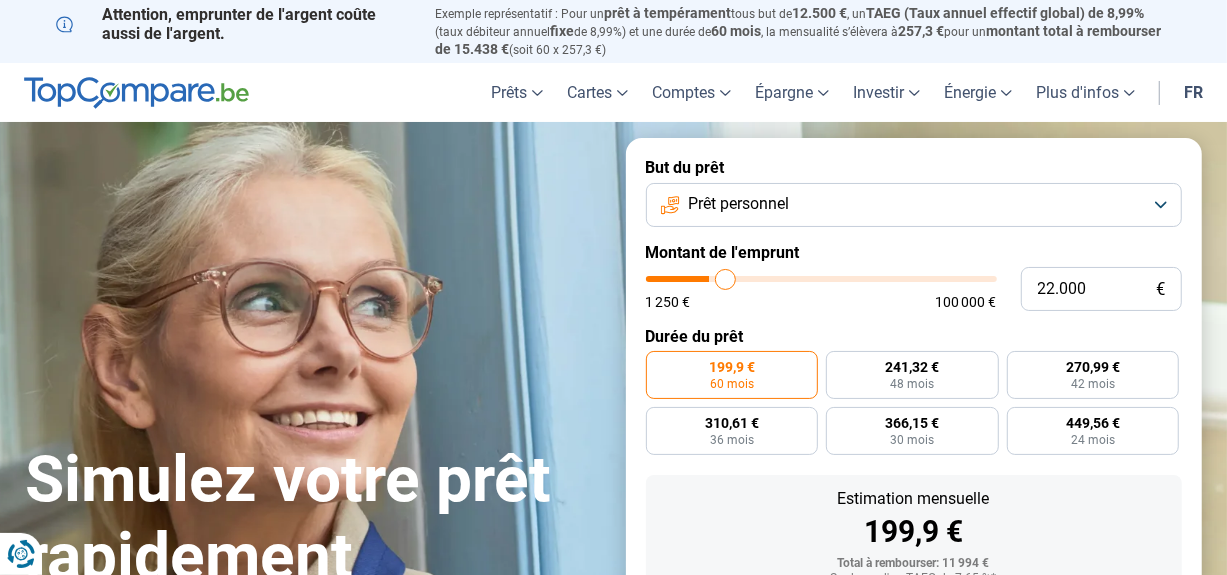 type on "22.250" 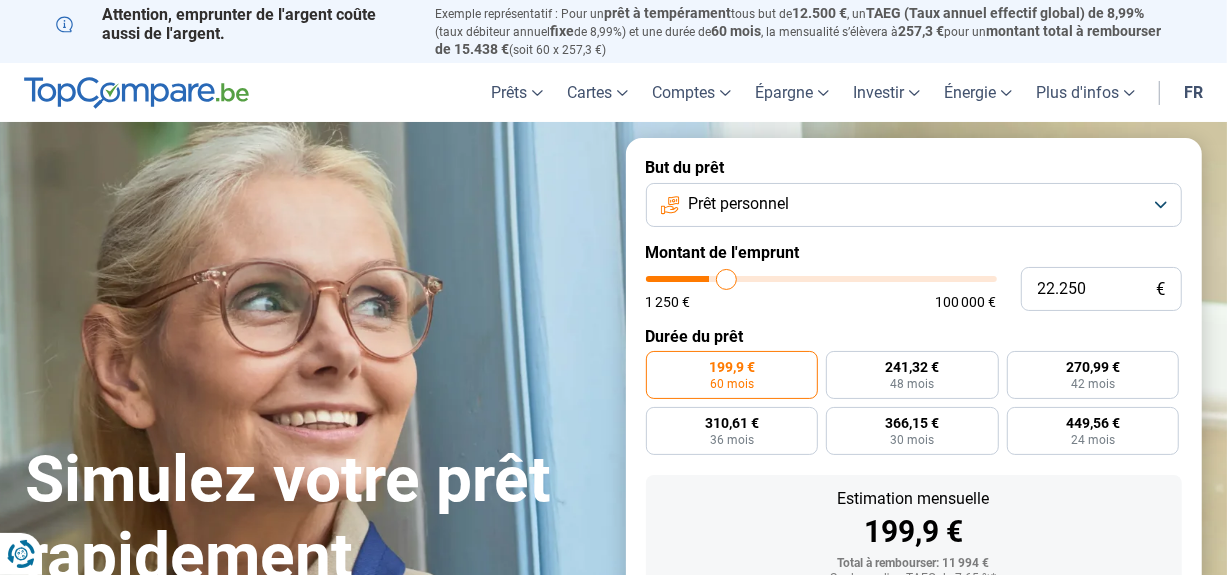 type on "22.750" 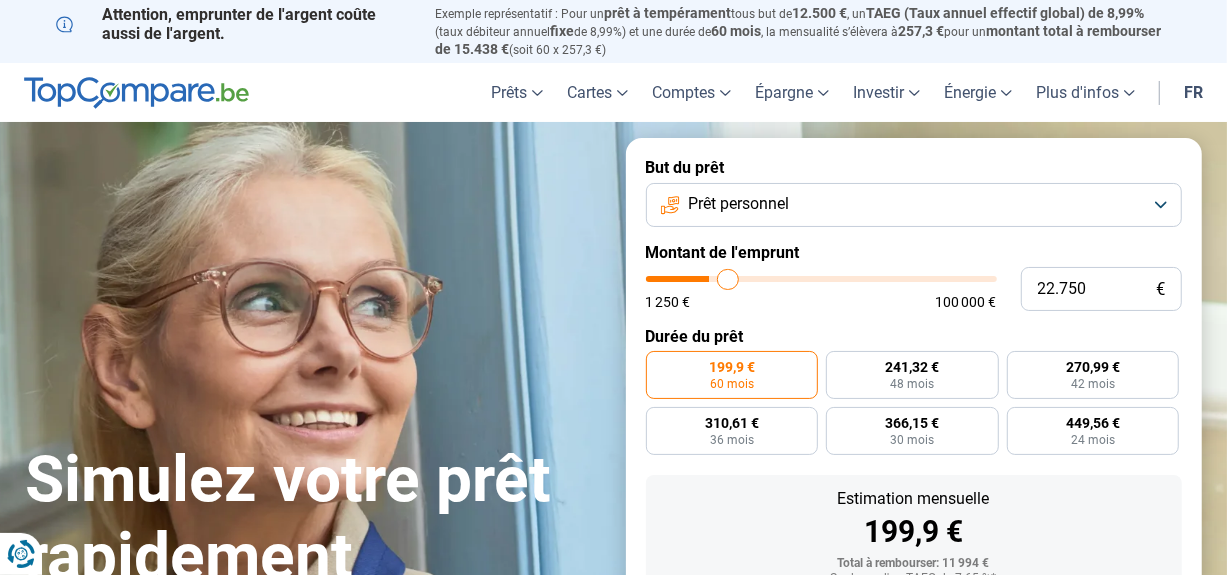 type on "23.250" 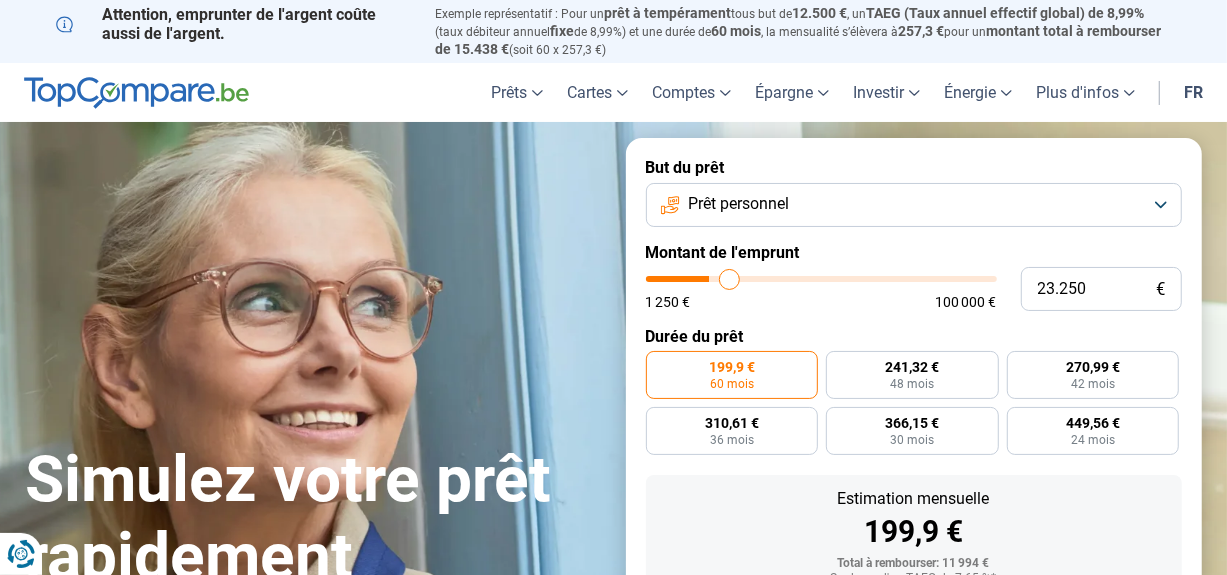 type on "23.500" 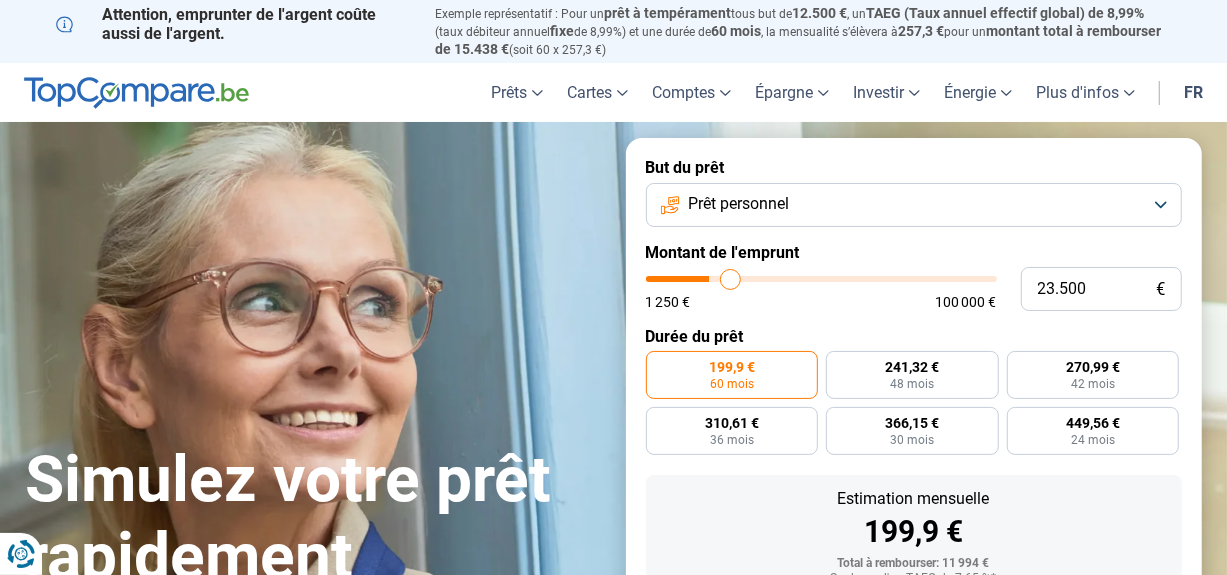 type on "23.750" 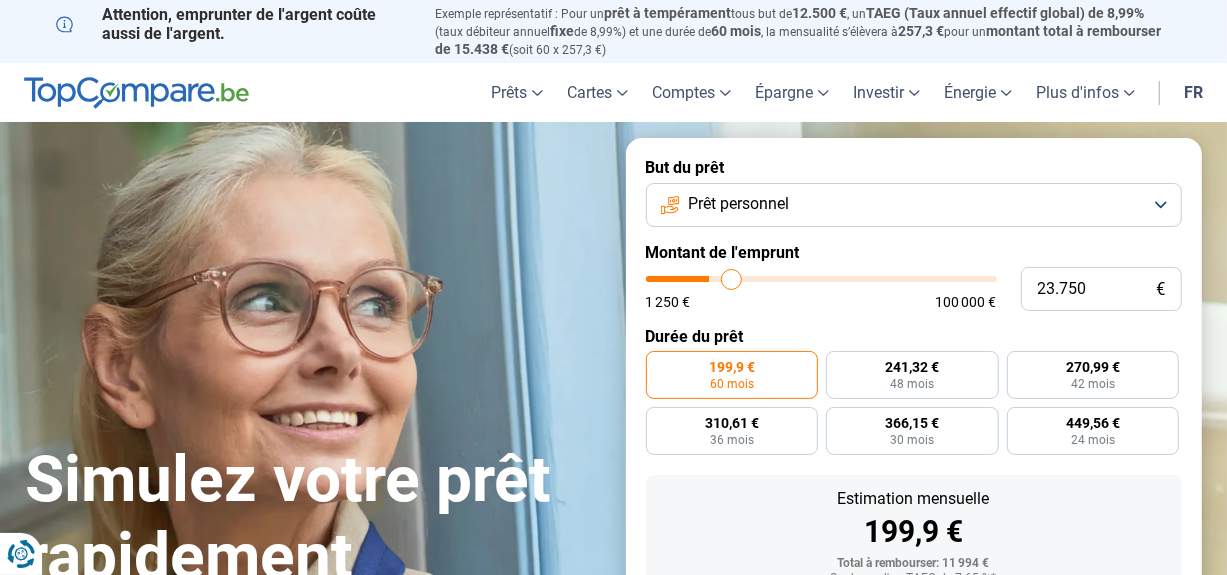 type on "24.000" 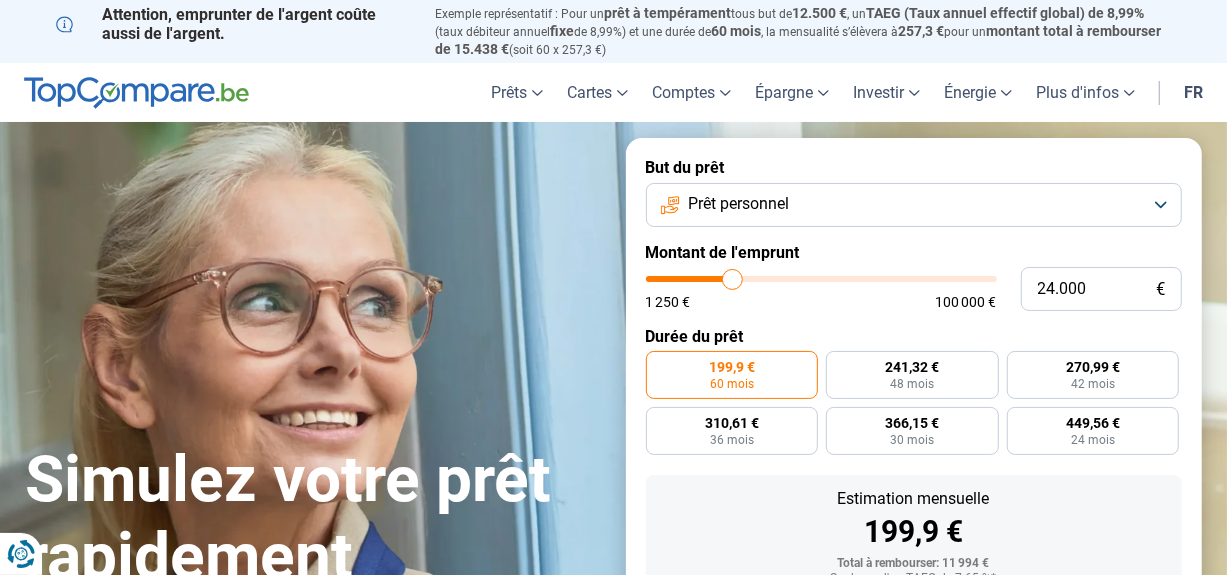 type on "24.250" 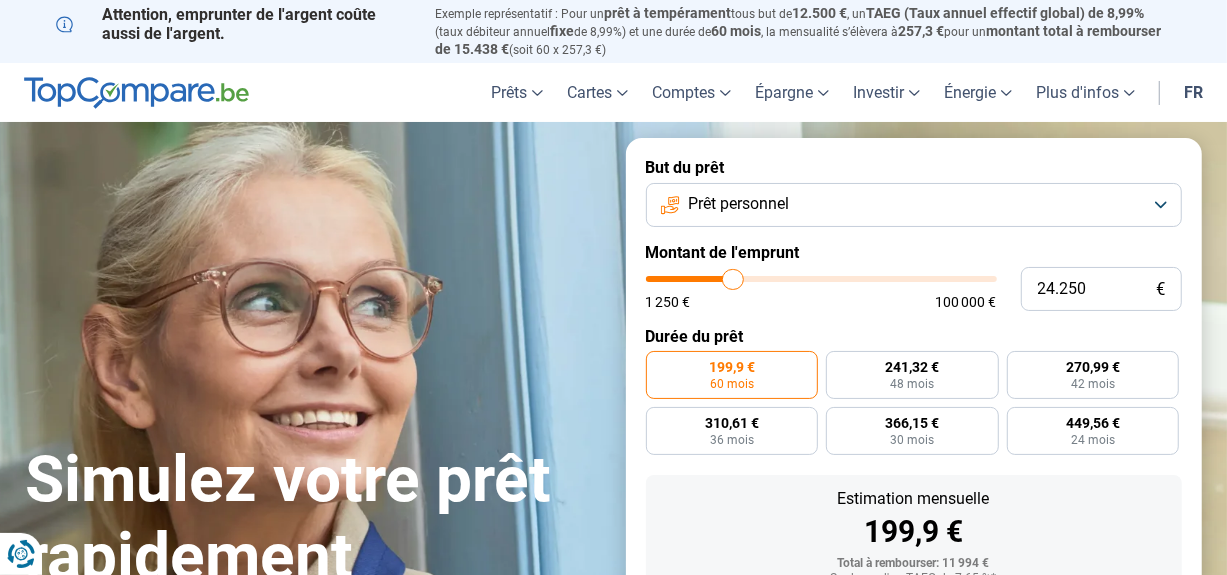 type on "24.500" 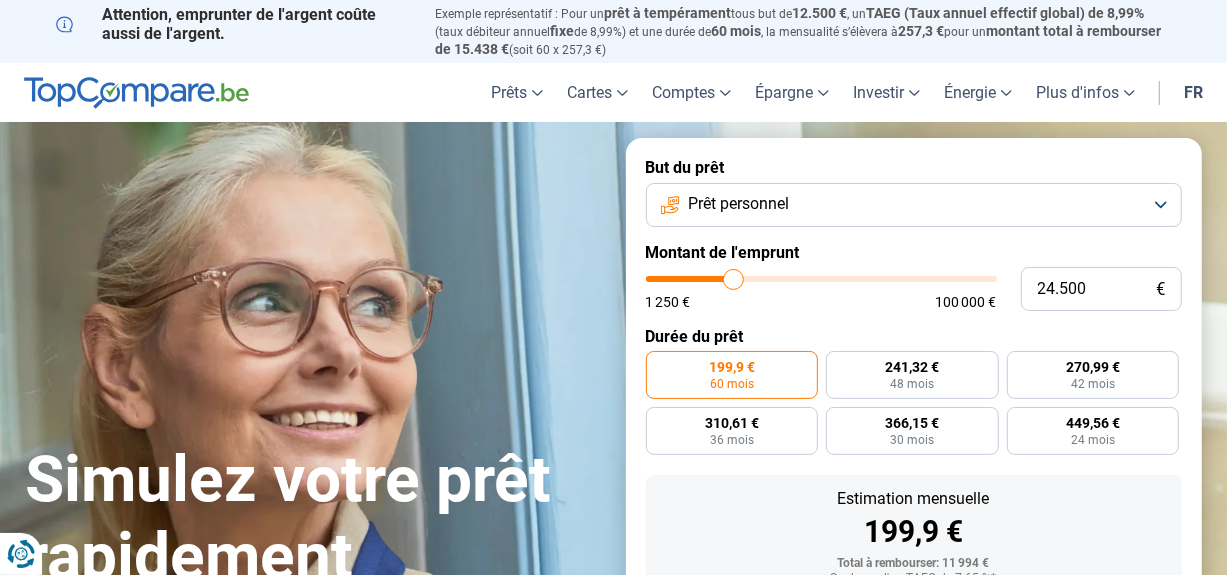 type on "24.750" 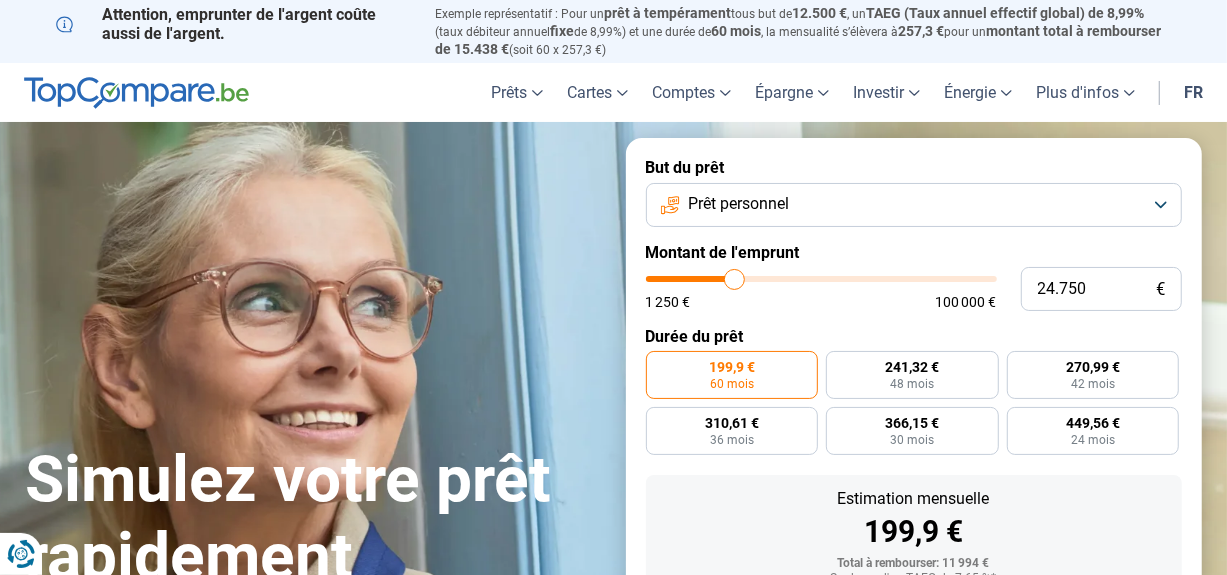type on "25.000" 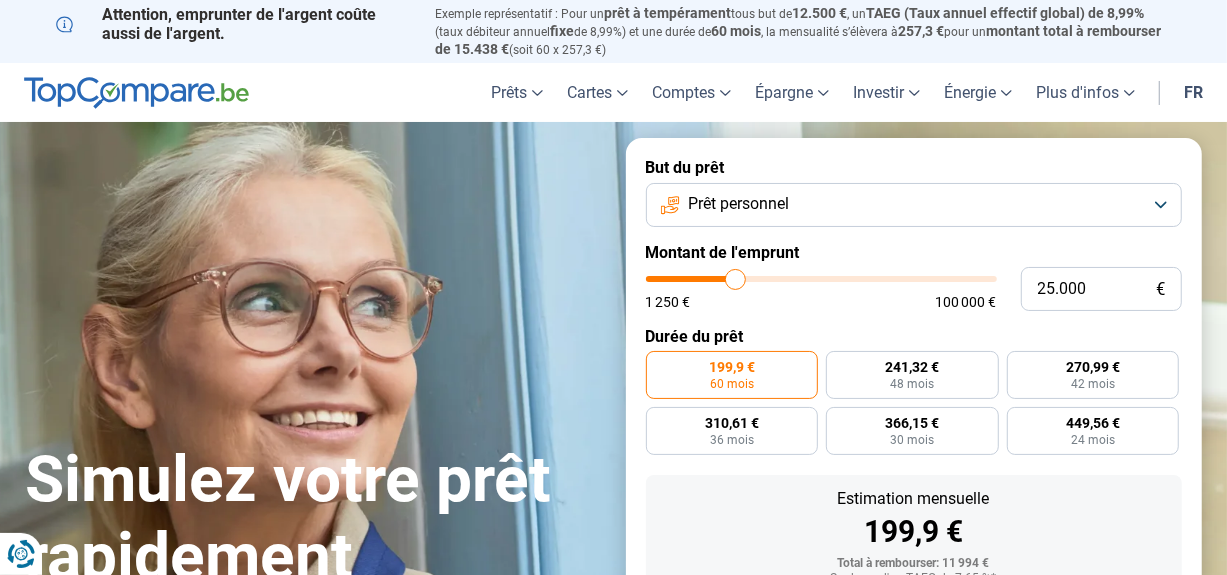 type on "25.500" 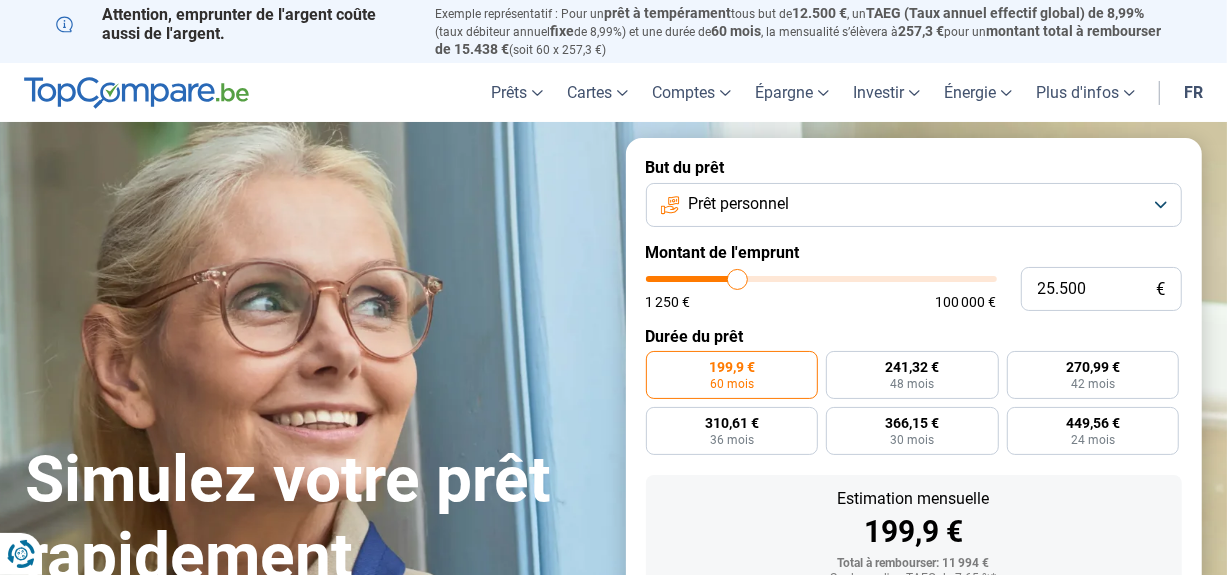 type on "25.000" 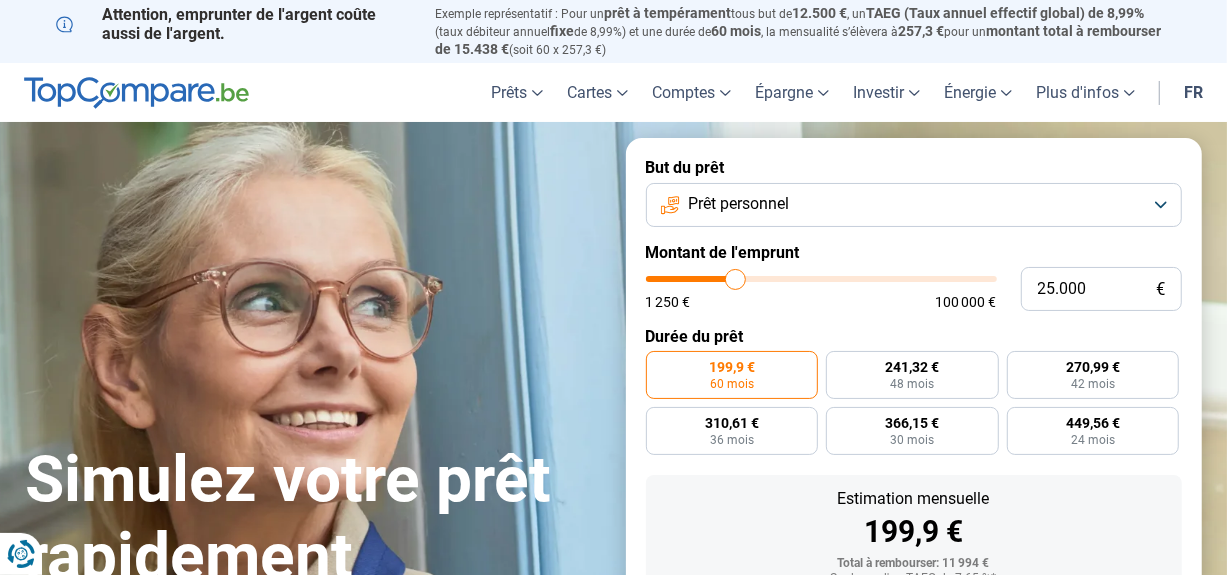 type on "24.750" 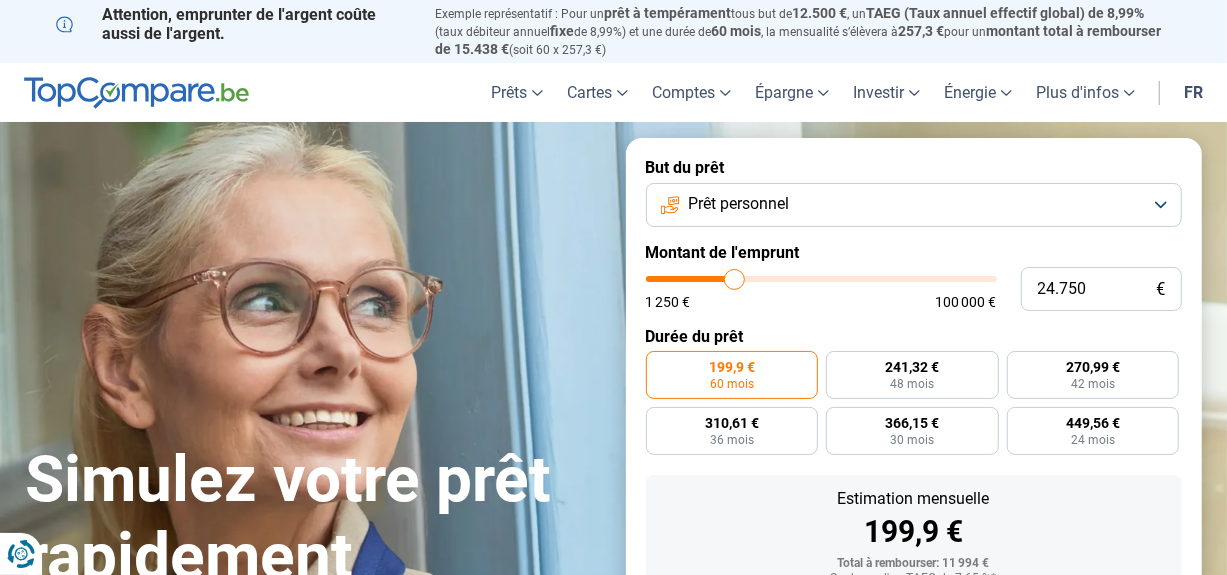 type on "24.250" 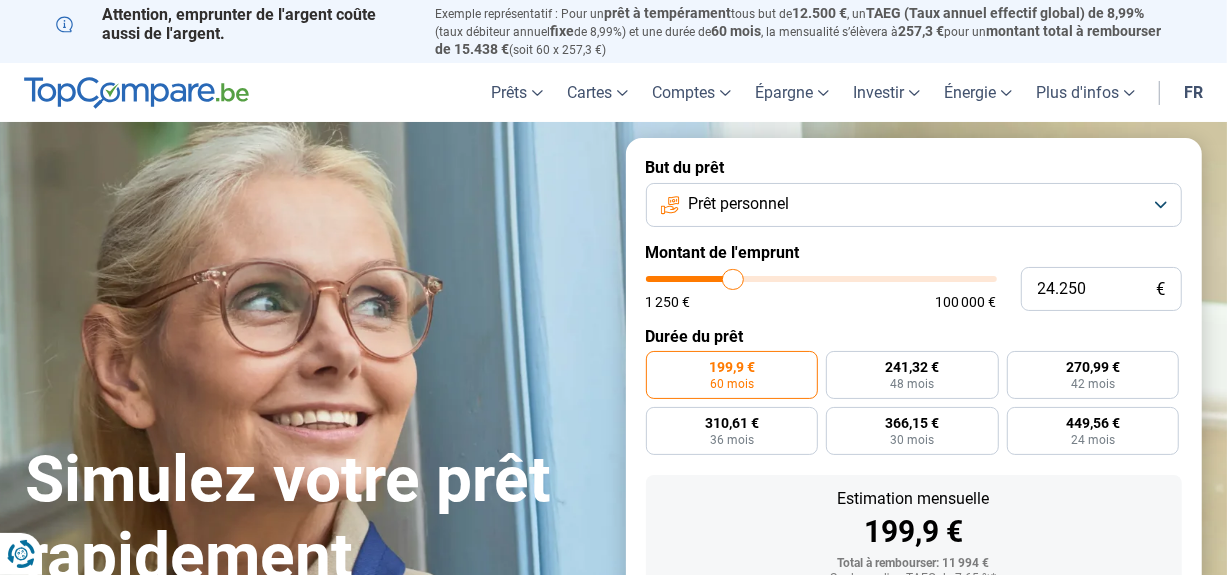 type on "24.000" 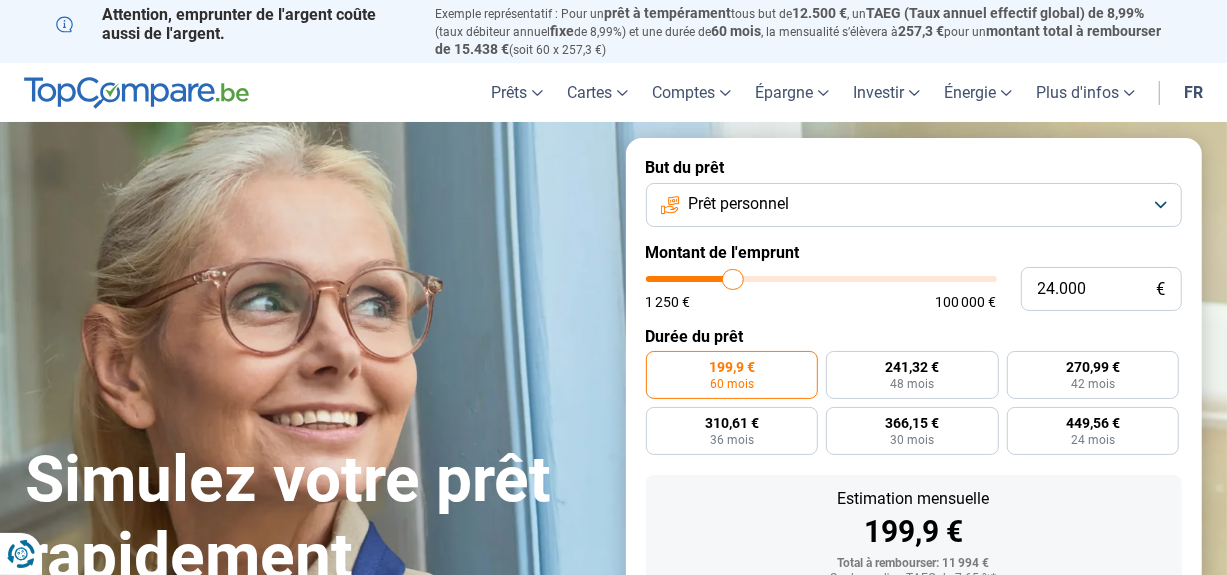 type on "24000" 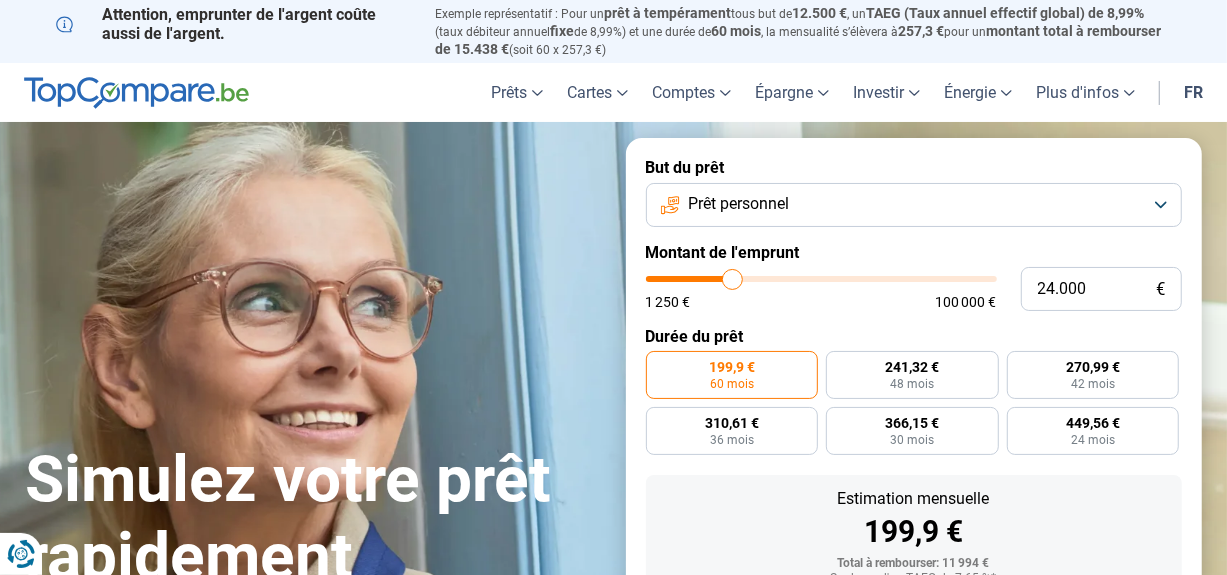 type on "23.750" 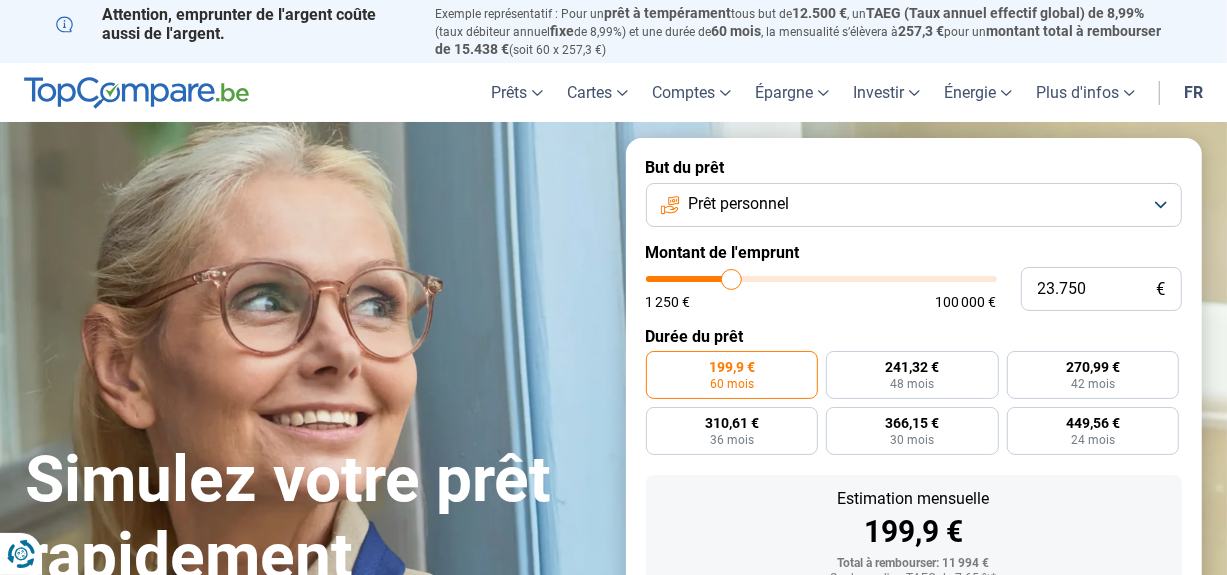 type on "23.250" 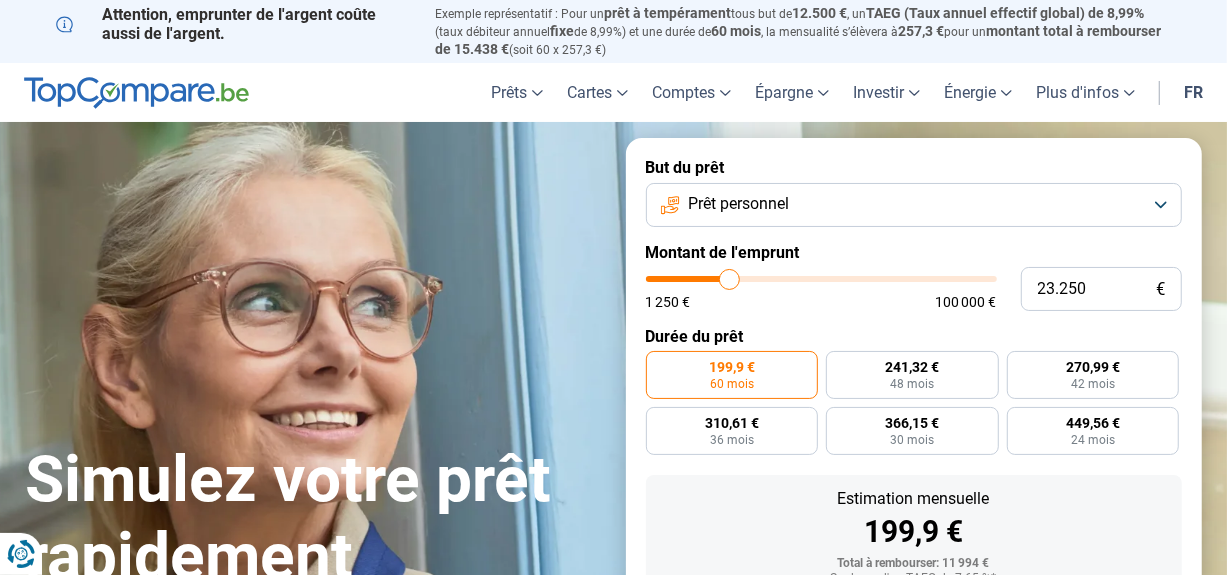 type on "23.000" 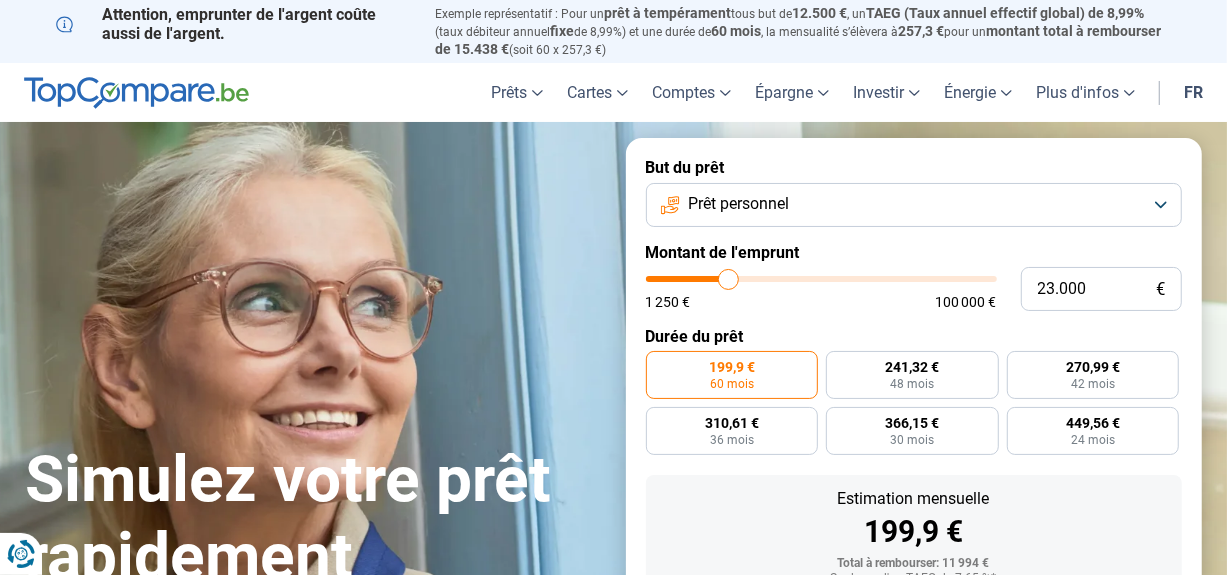 type on "22.750" 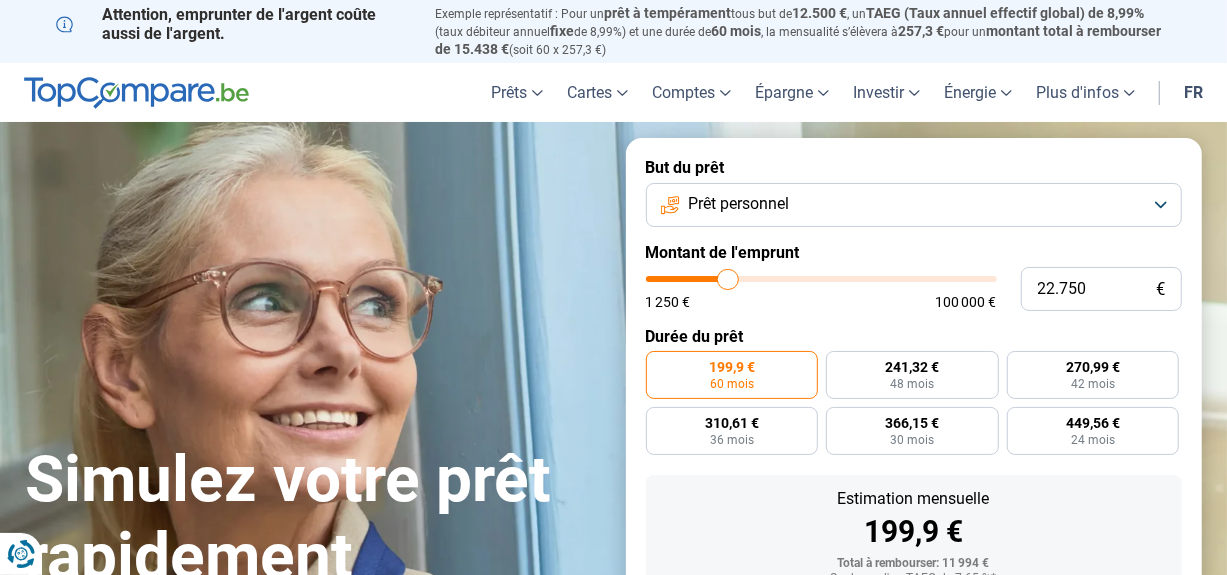 type on "22.250" 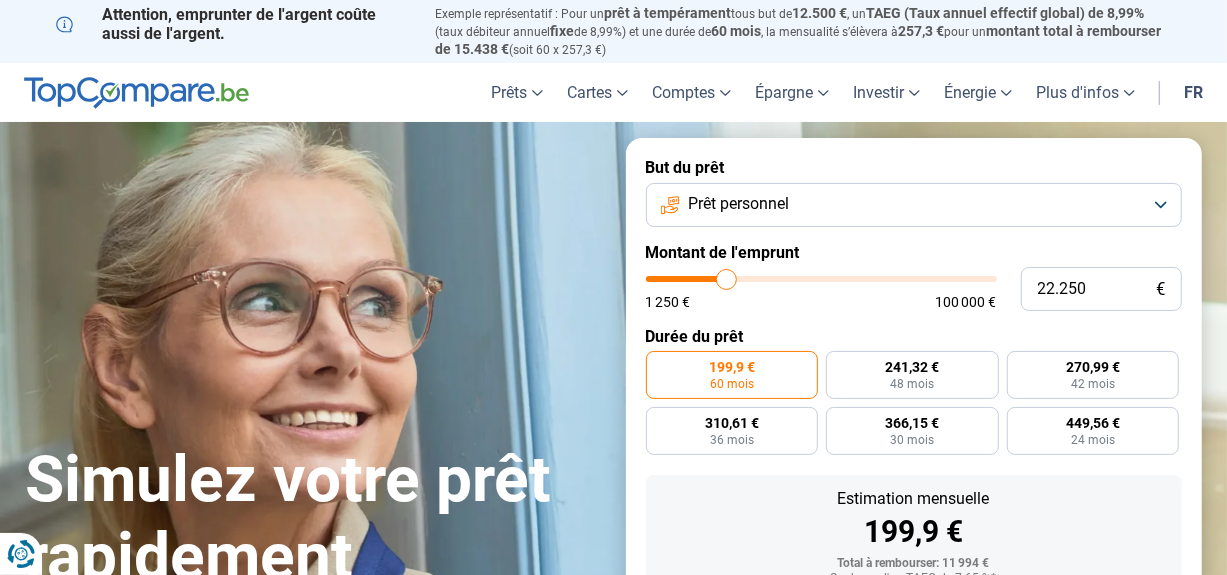 type on "22.000" 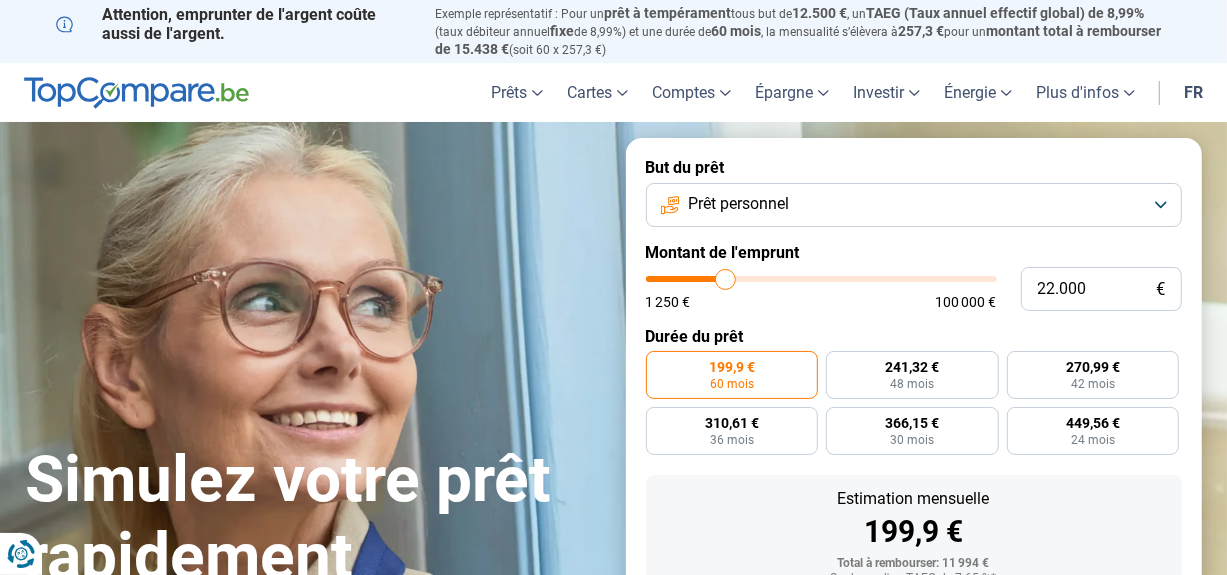 type on "21.000" 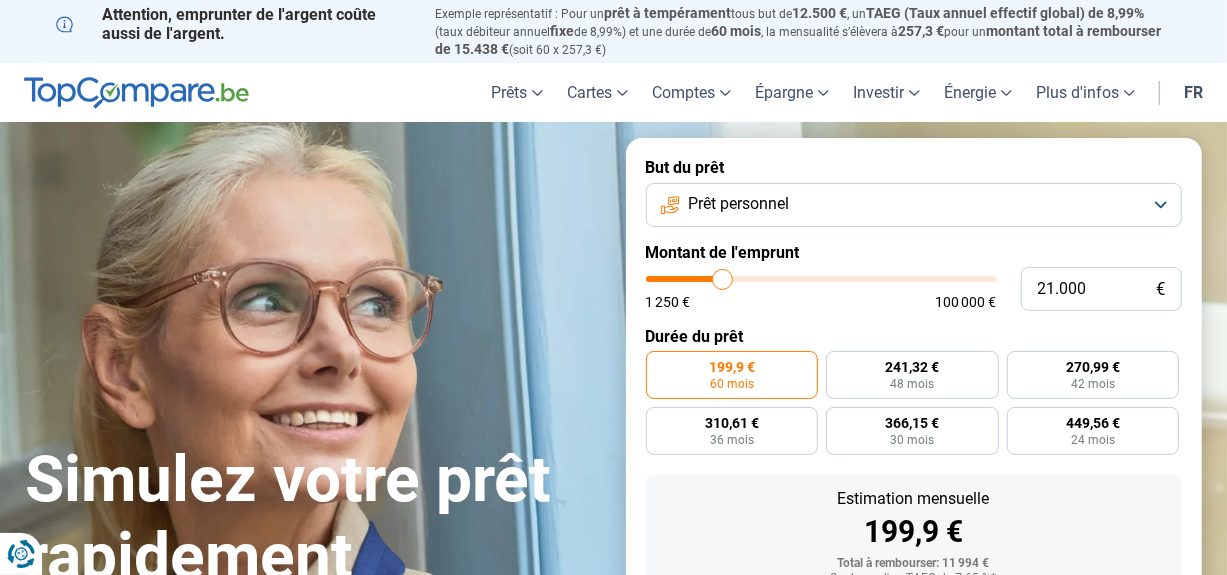 type on "20.750" 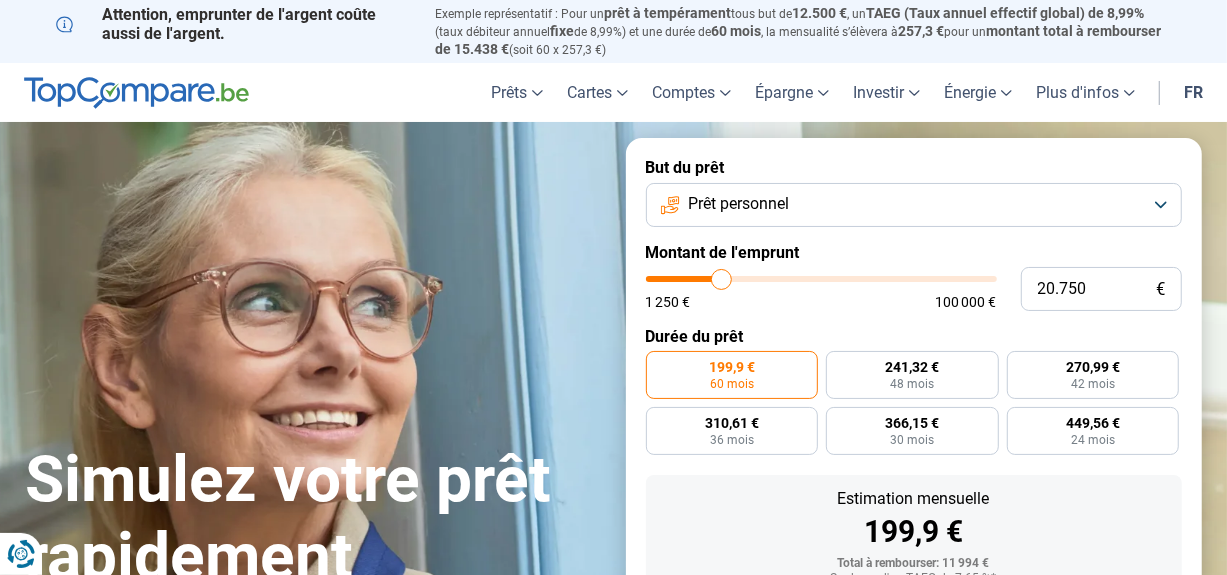type on "20.250" 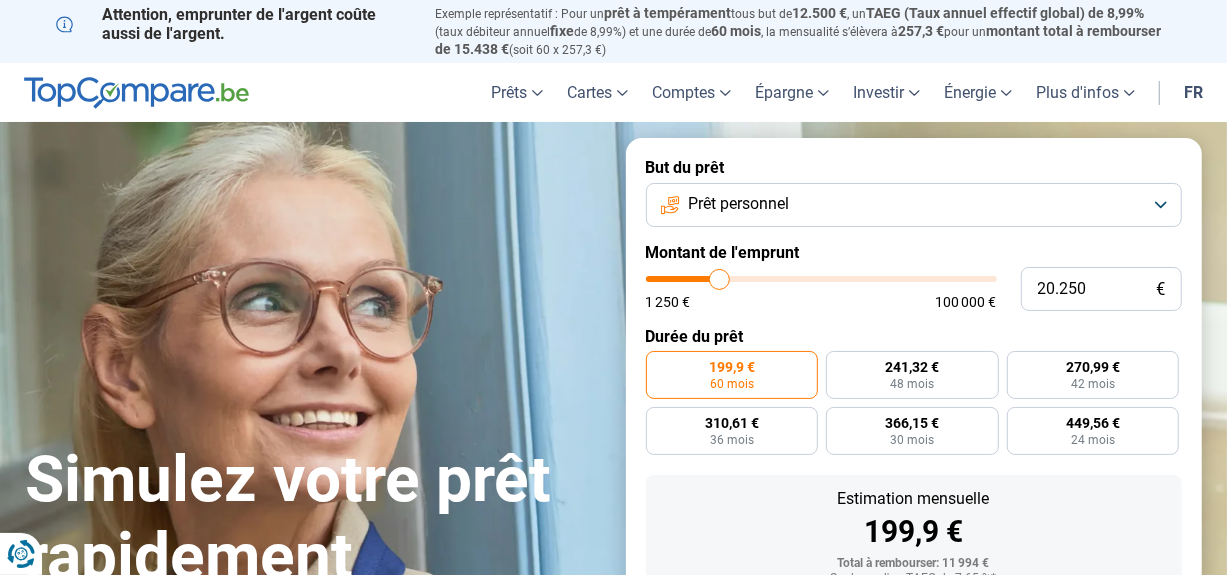 type on "20.000" 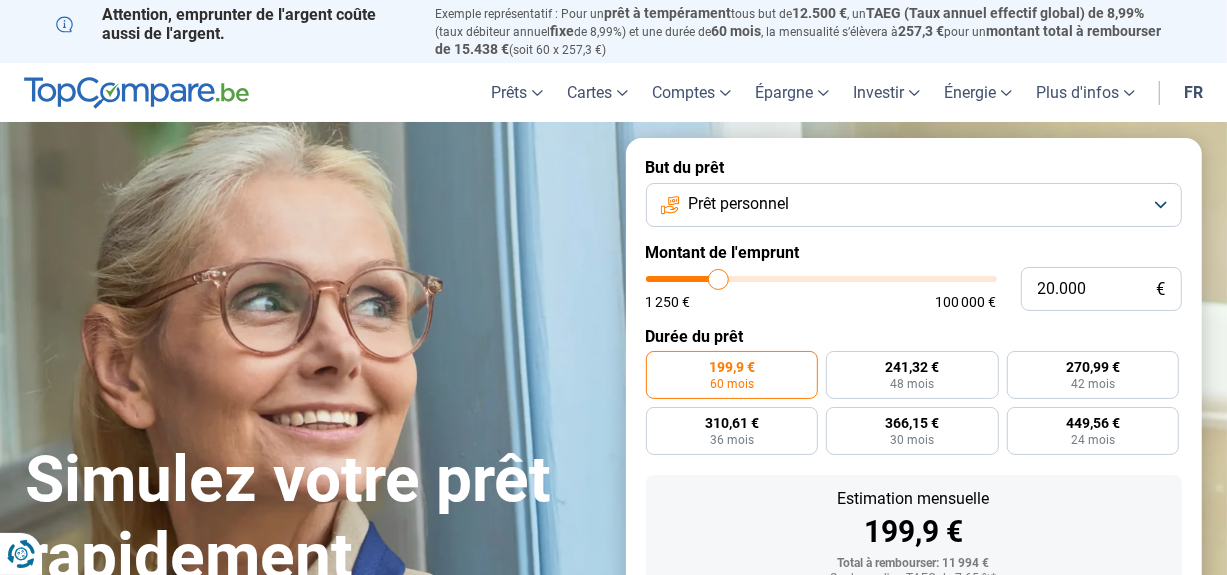 type on "19.750" 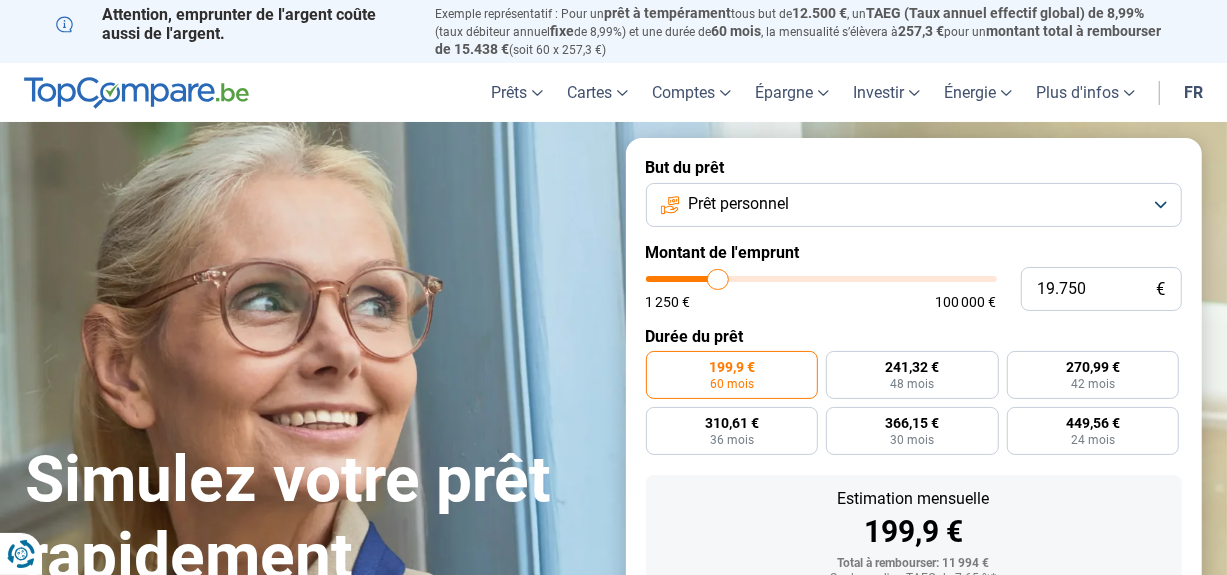 type on "19.250" 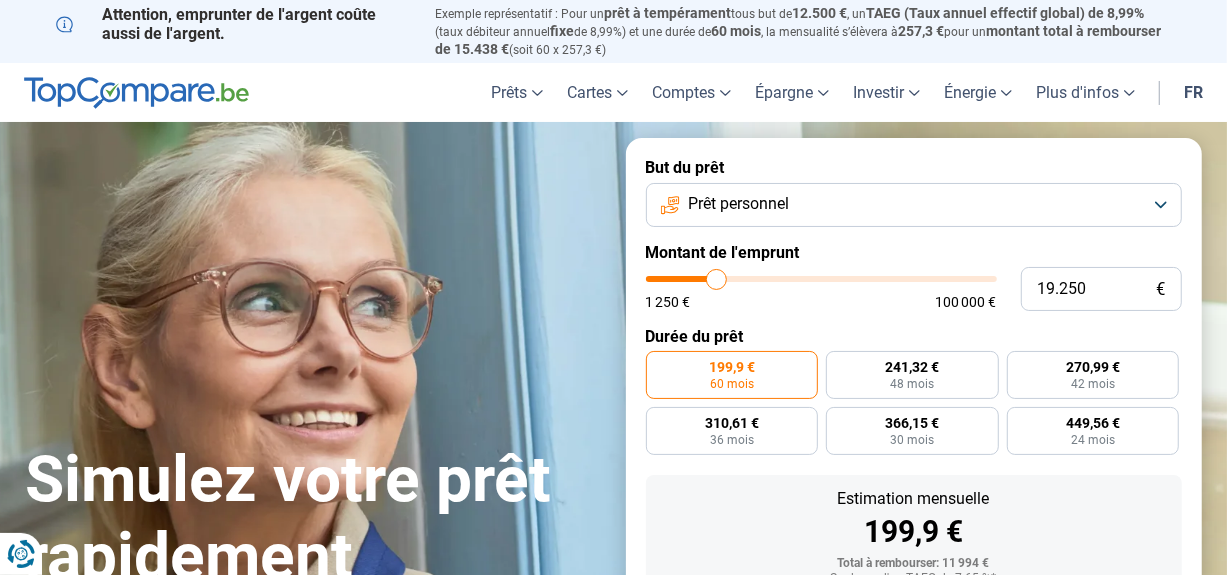 type on "19.000" 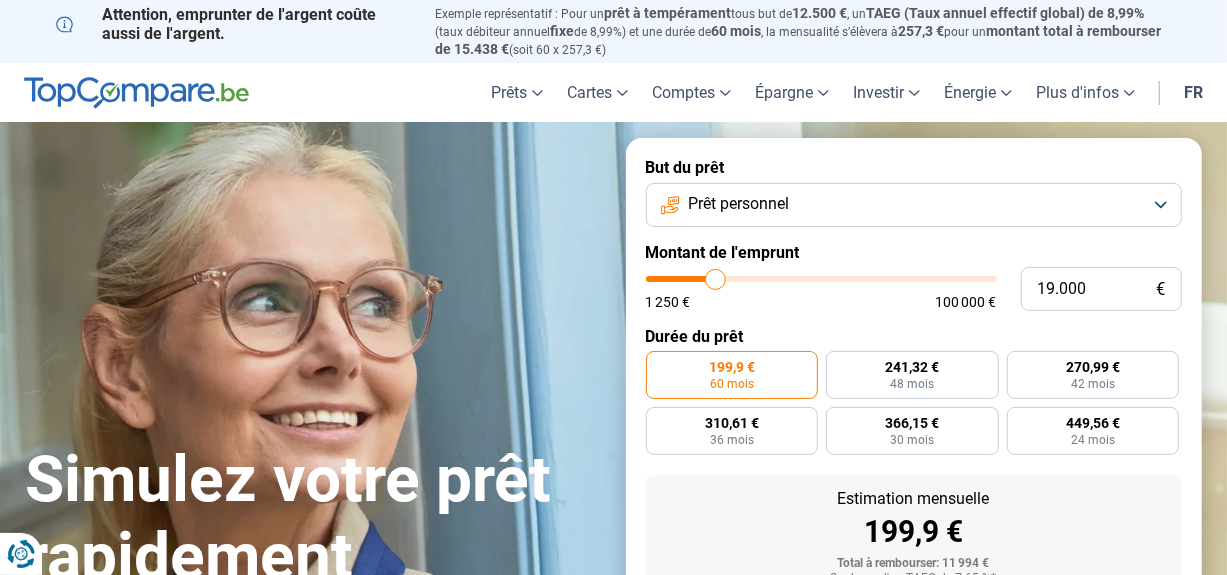 type on "18.750" 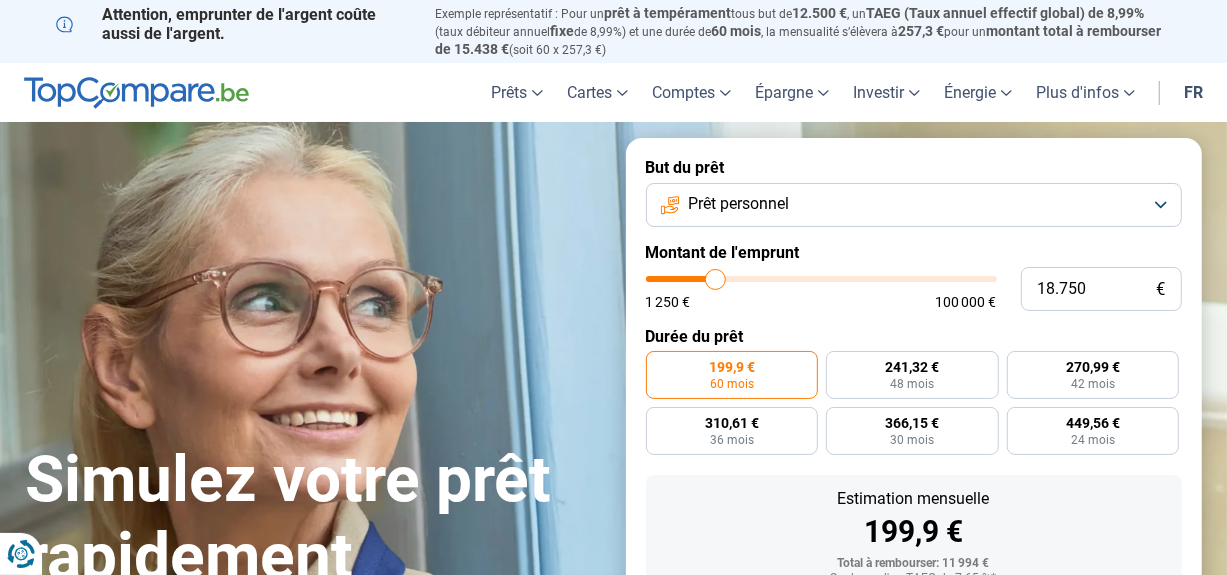 type on "18750" 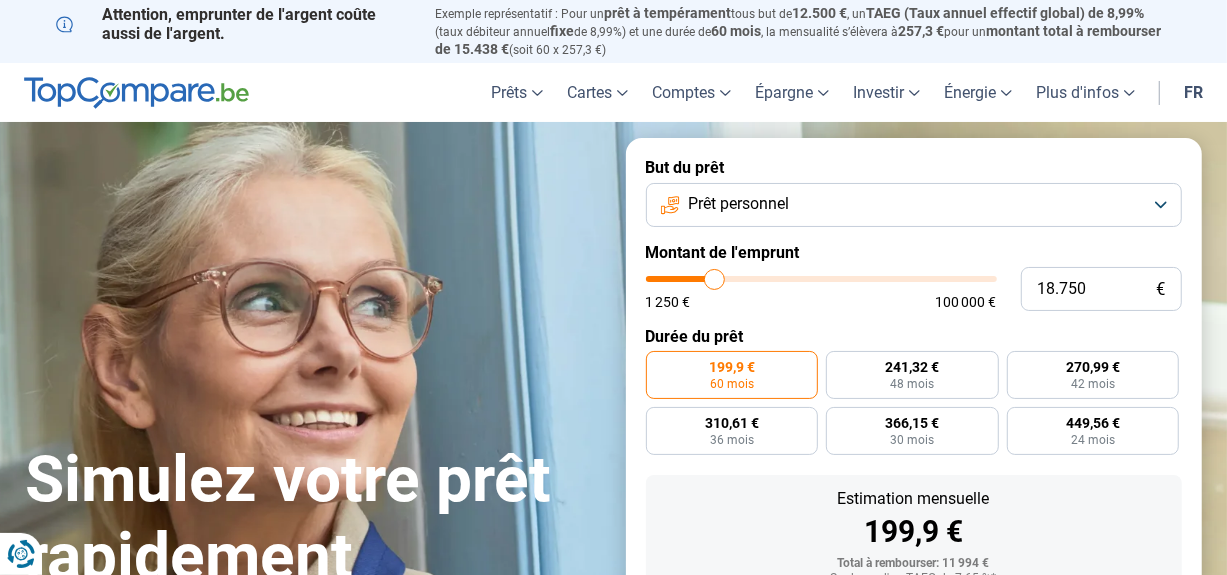 type on "18.500" 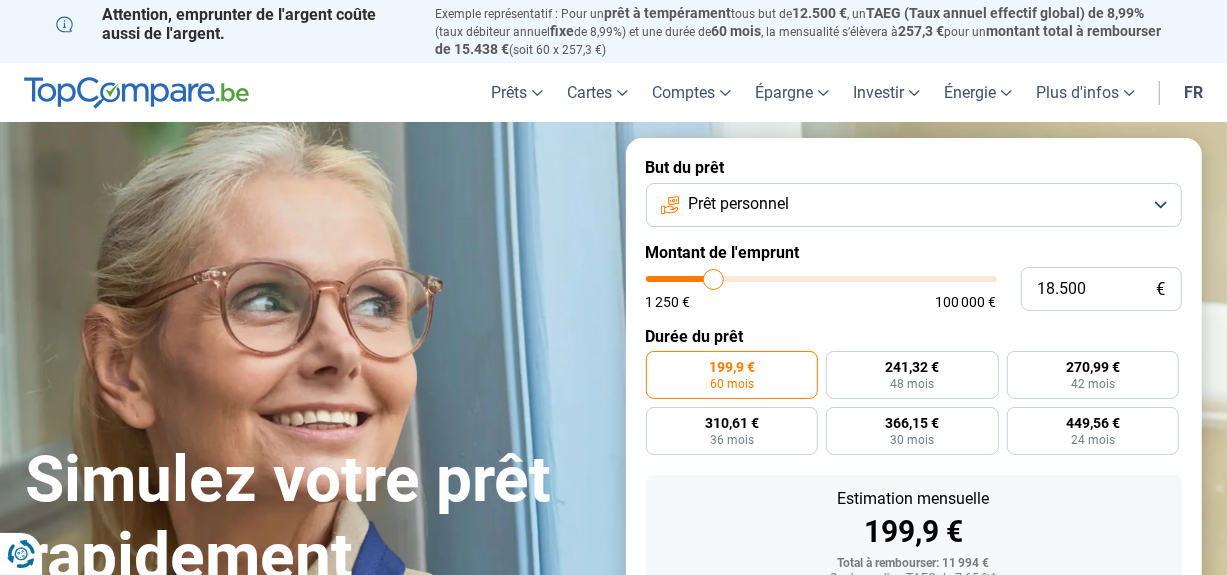 type on "18.250" 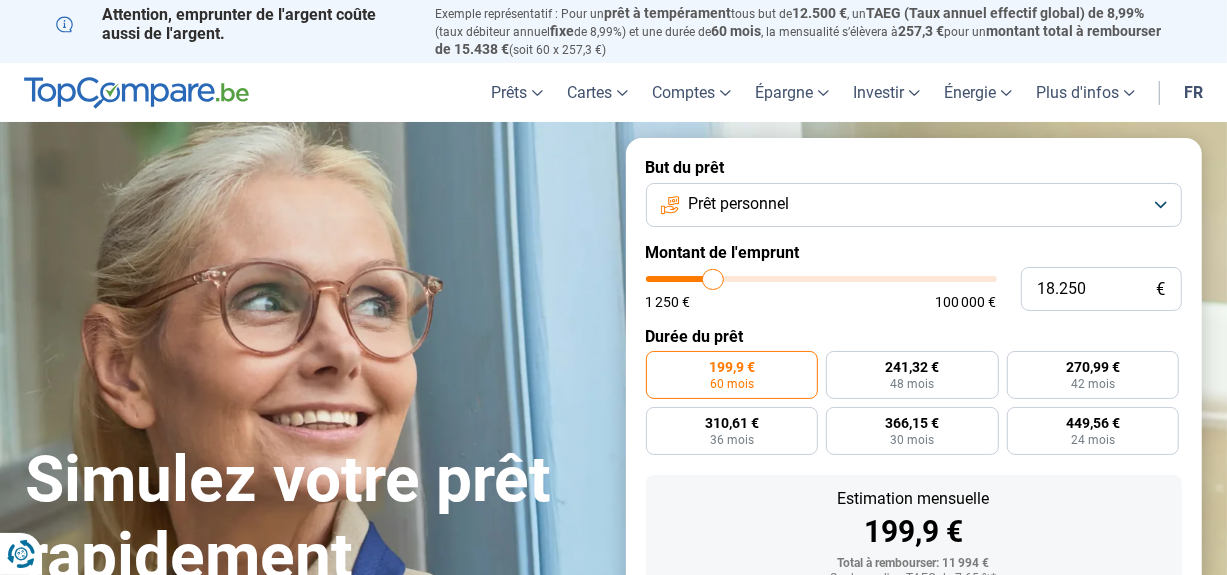 type on "18.000" 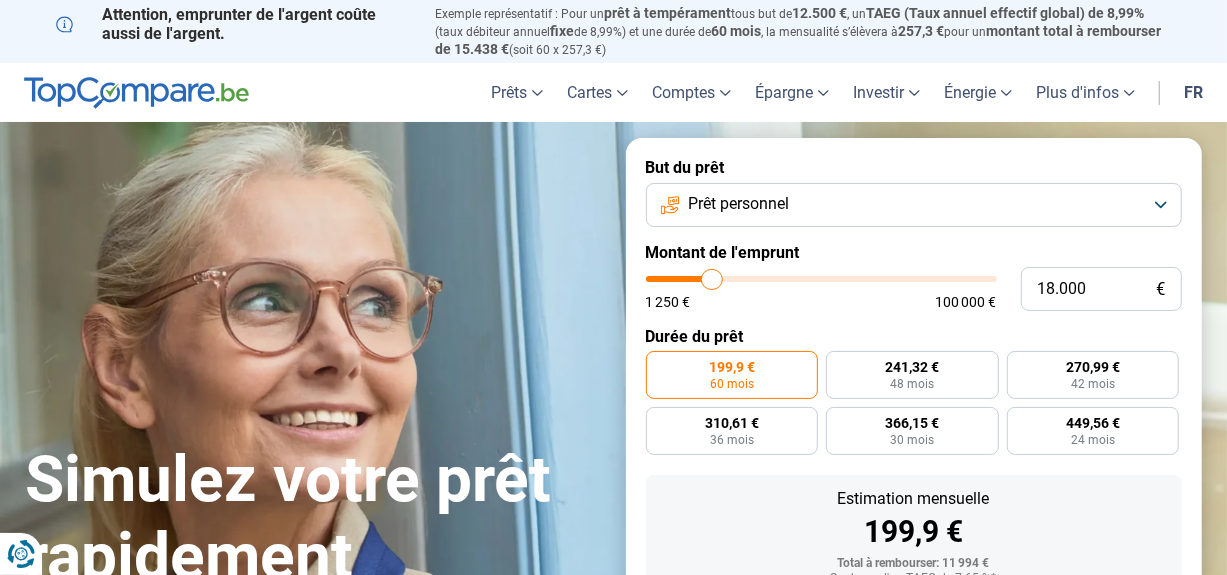 type on "17.750" 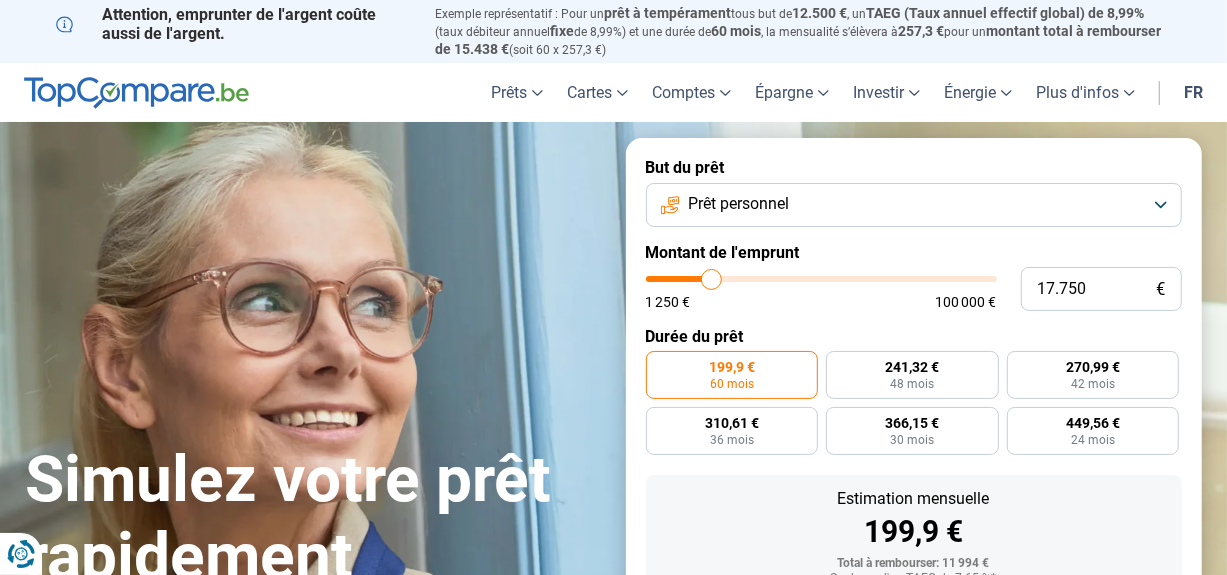 type on "17.500" 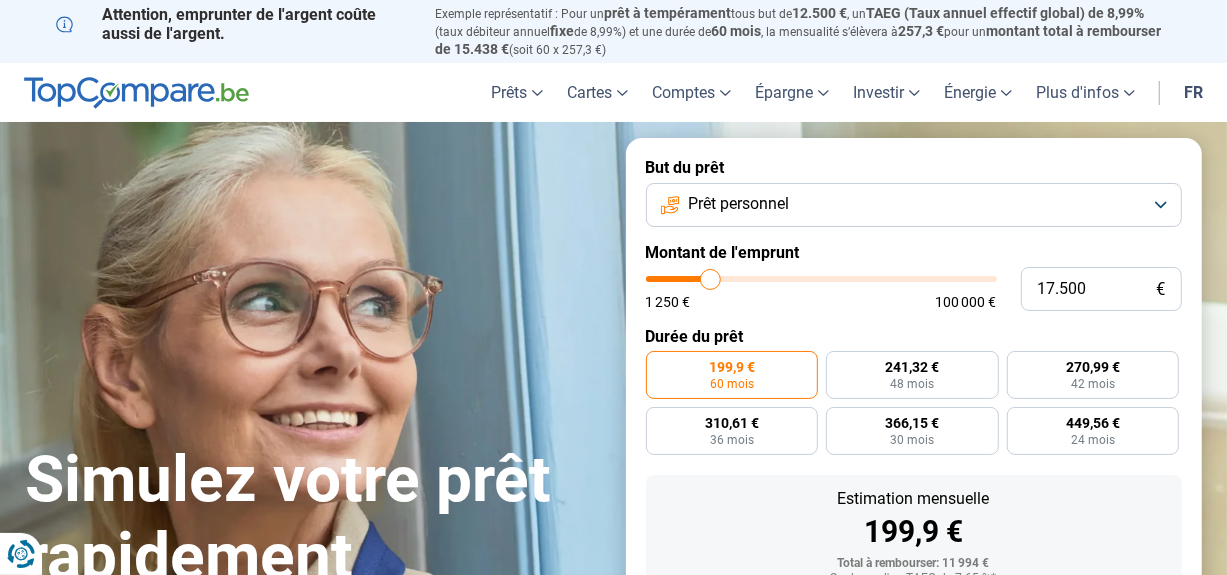 type on "17.250" 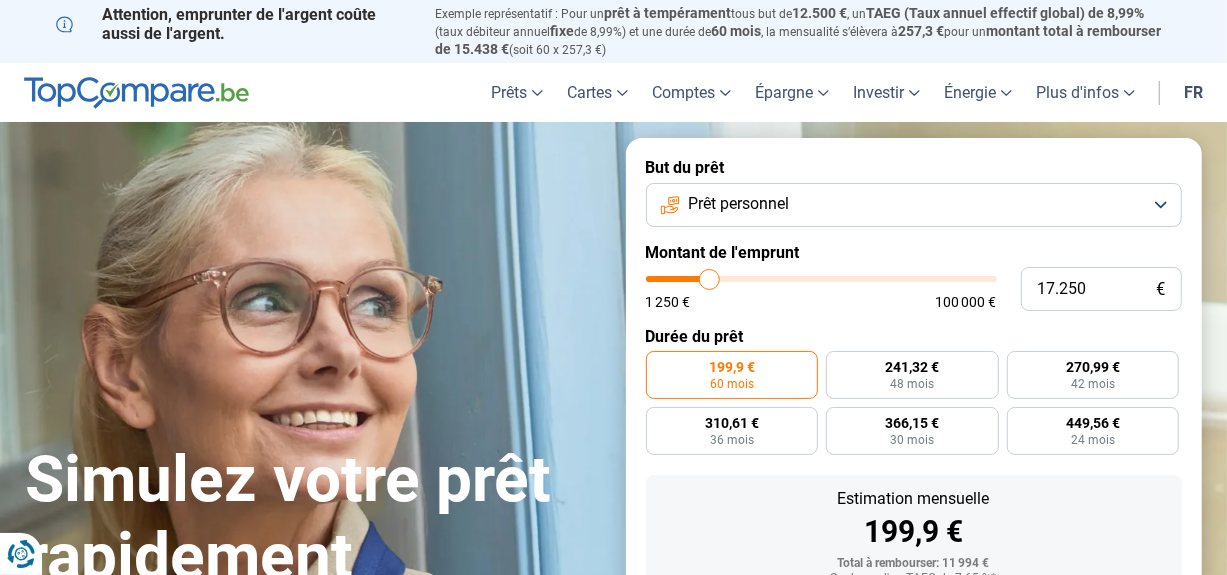 type on "17.000" 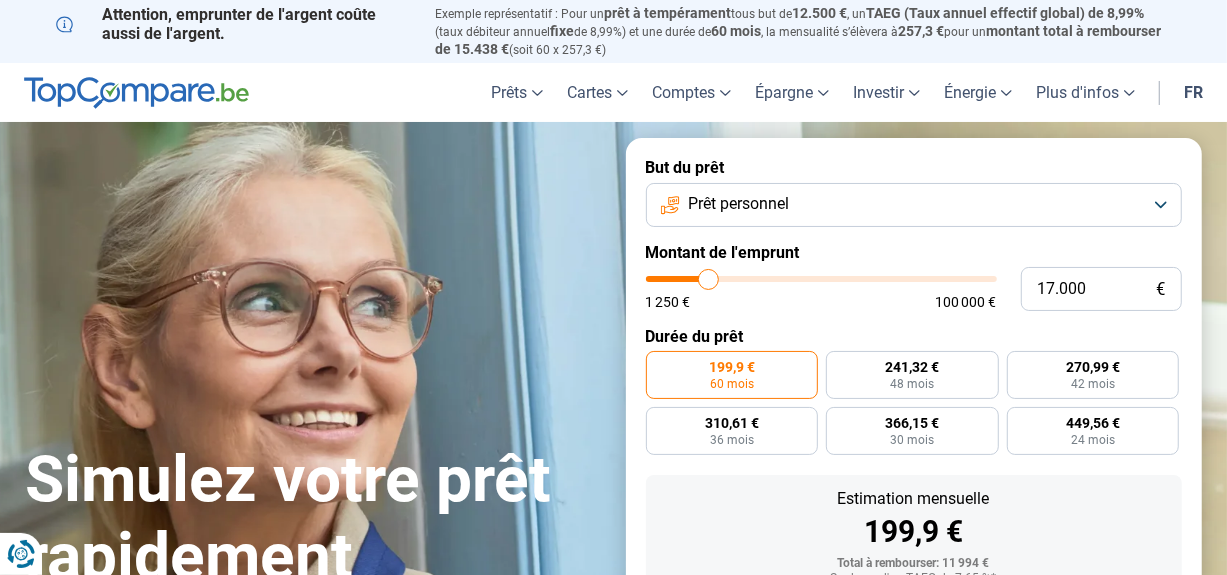 type on "16.000" 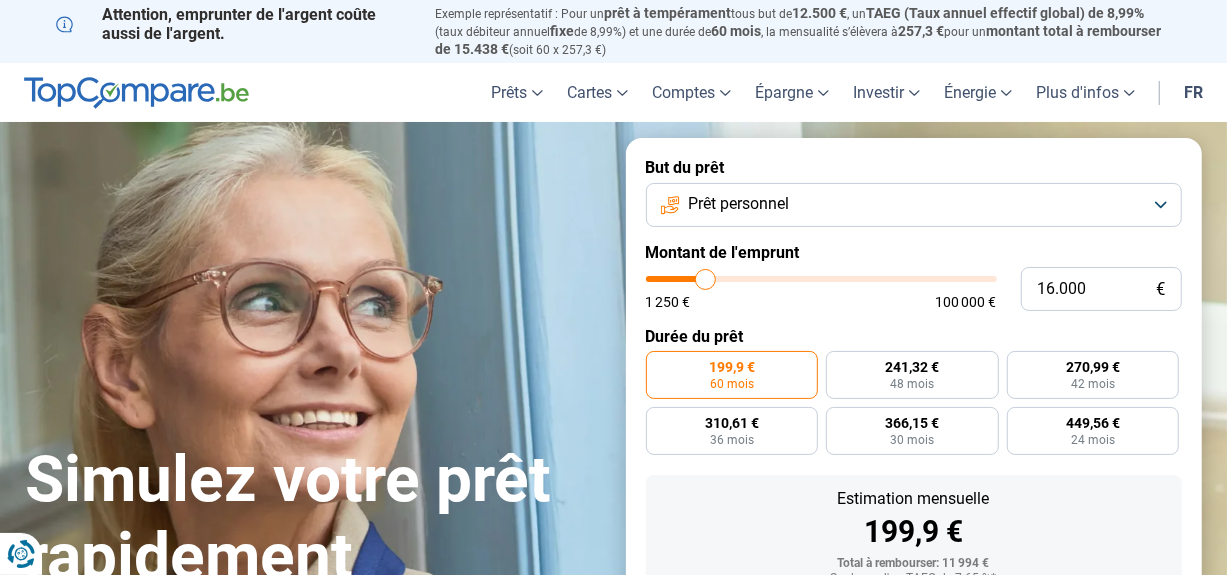 type on "15.750" 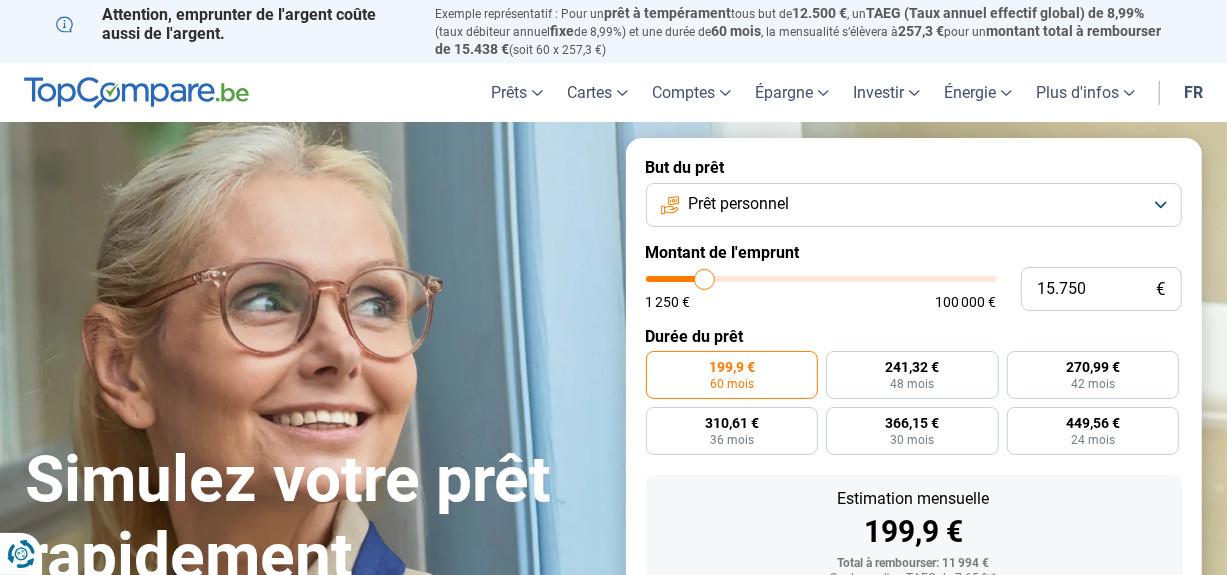 type on "15.500" 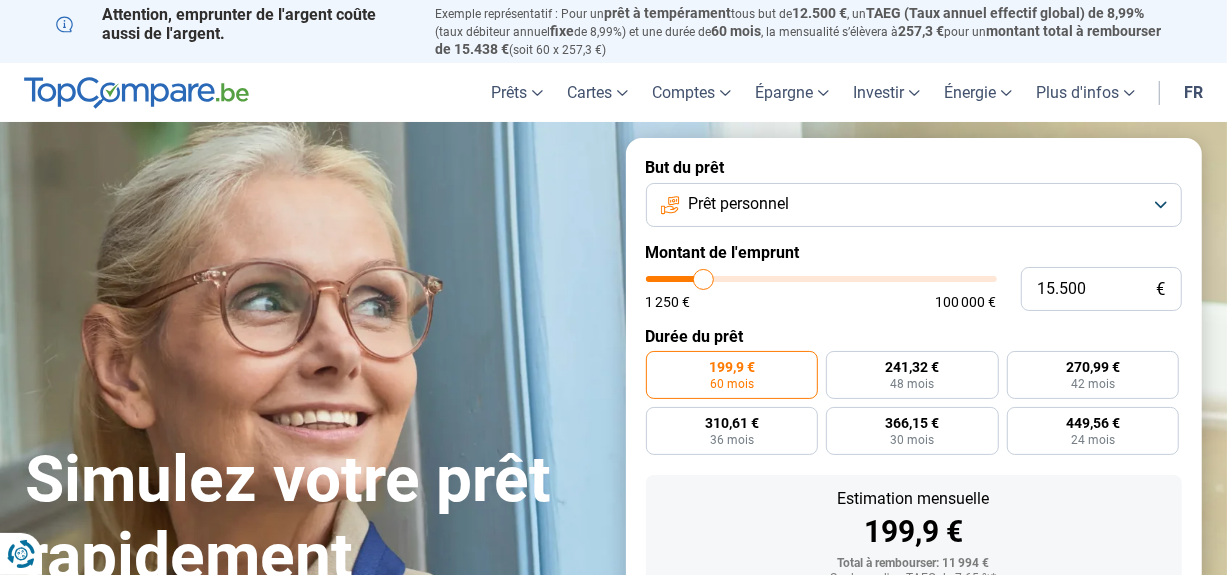 type on "15.250" 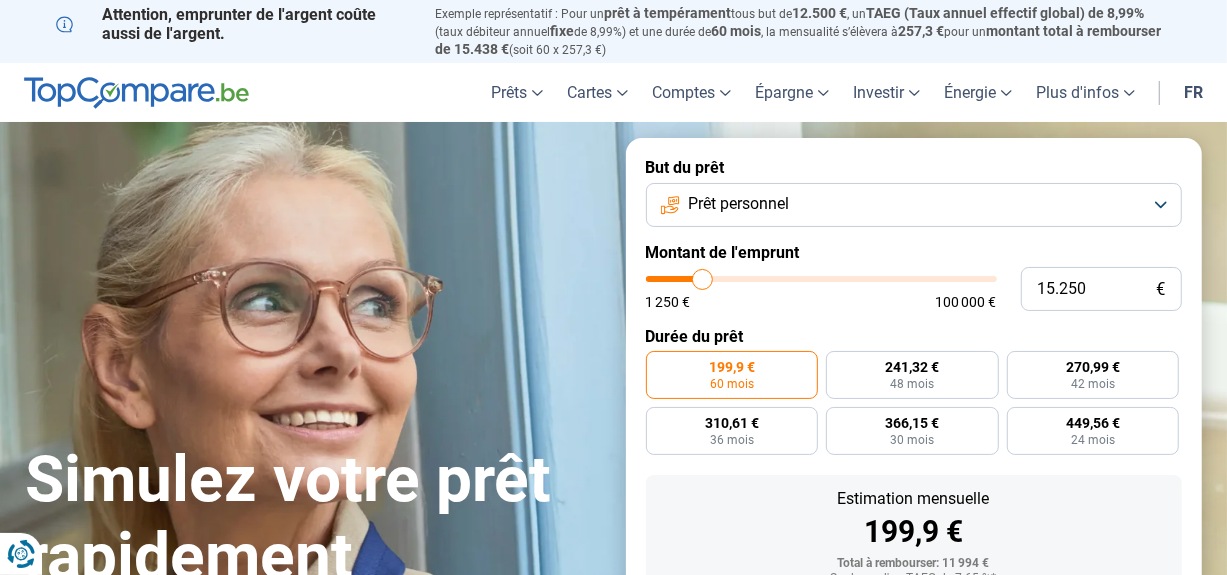 type on "15.000" 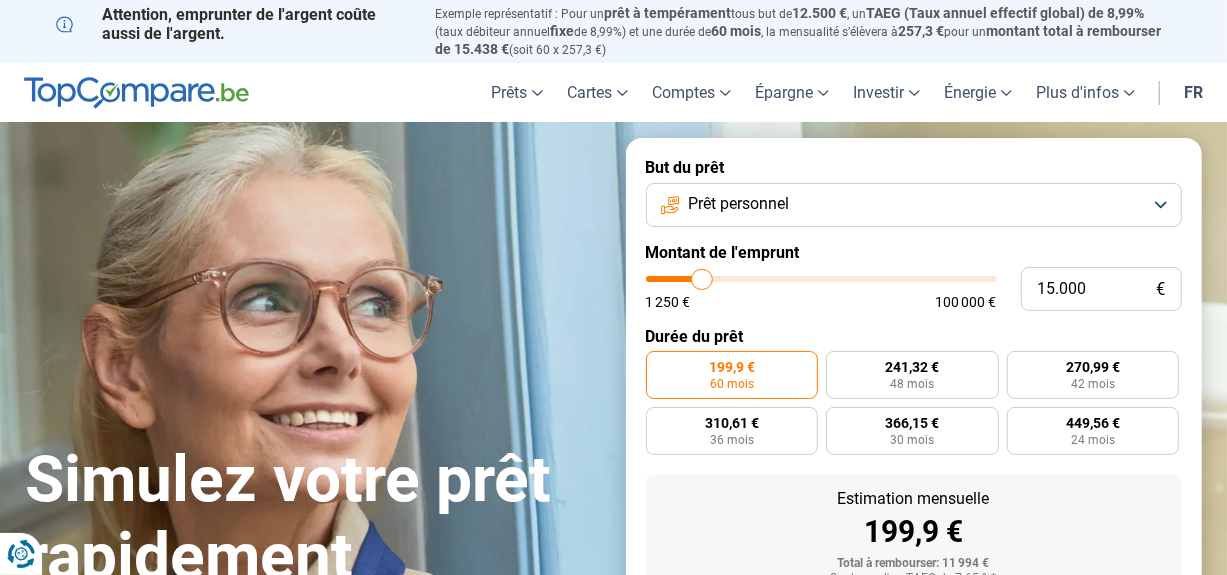 type on "14.750" 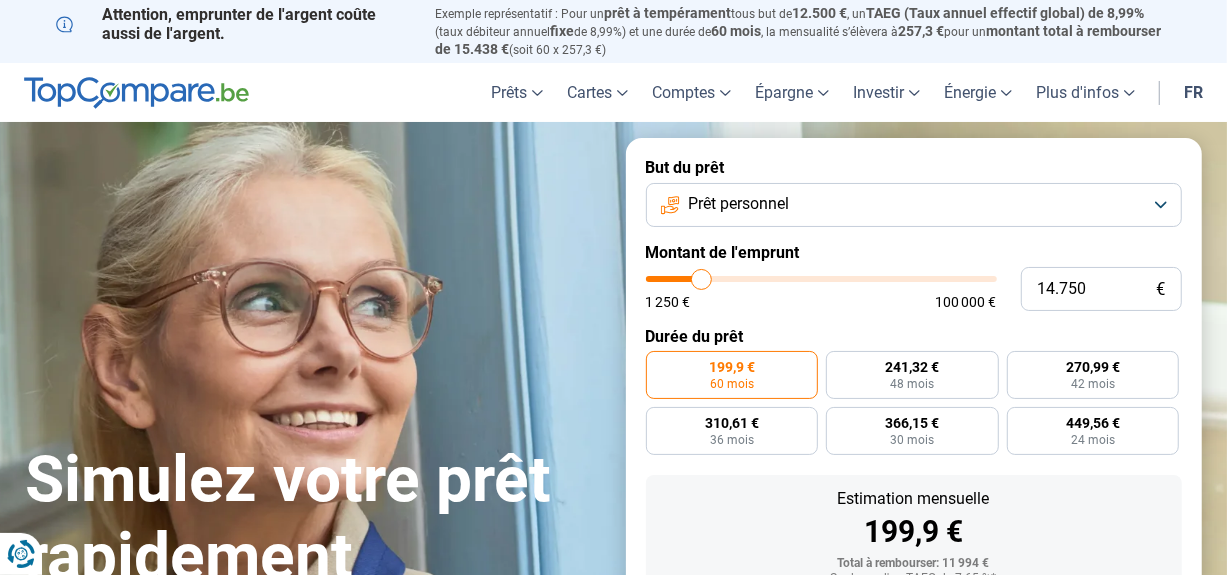 type on "14.500" 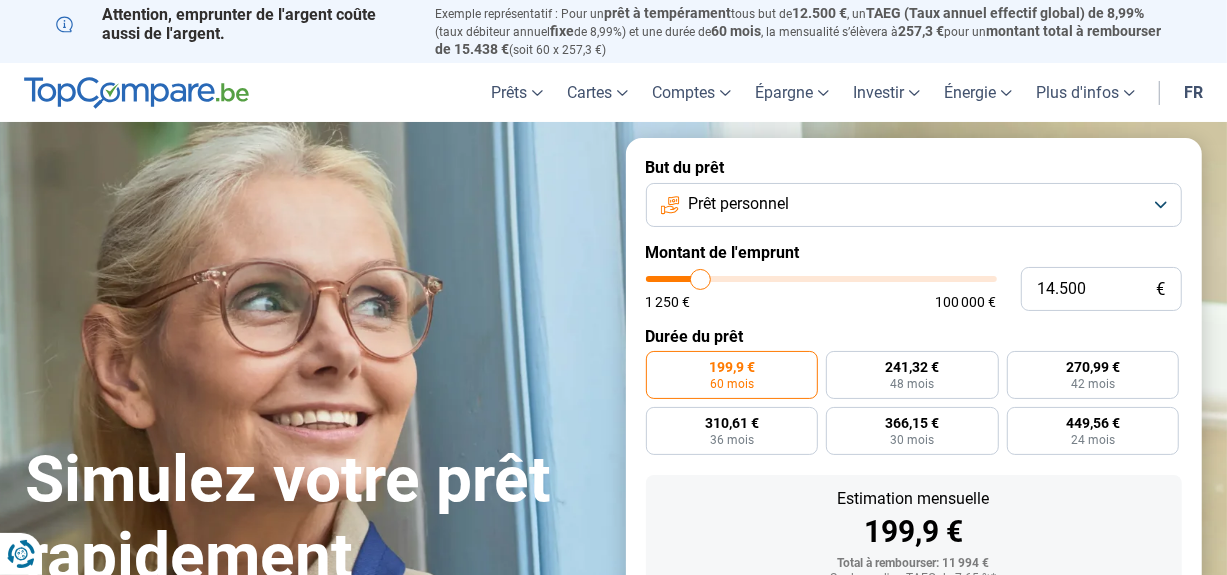 type on "14.000" 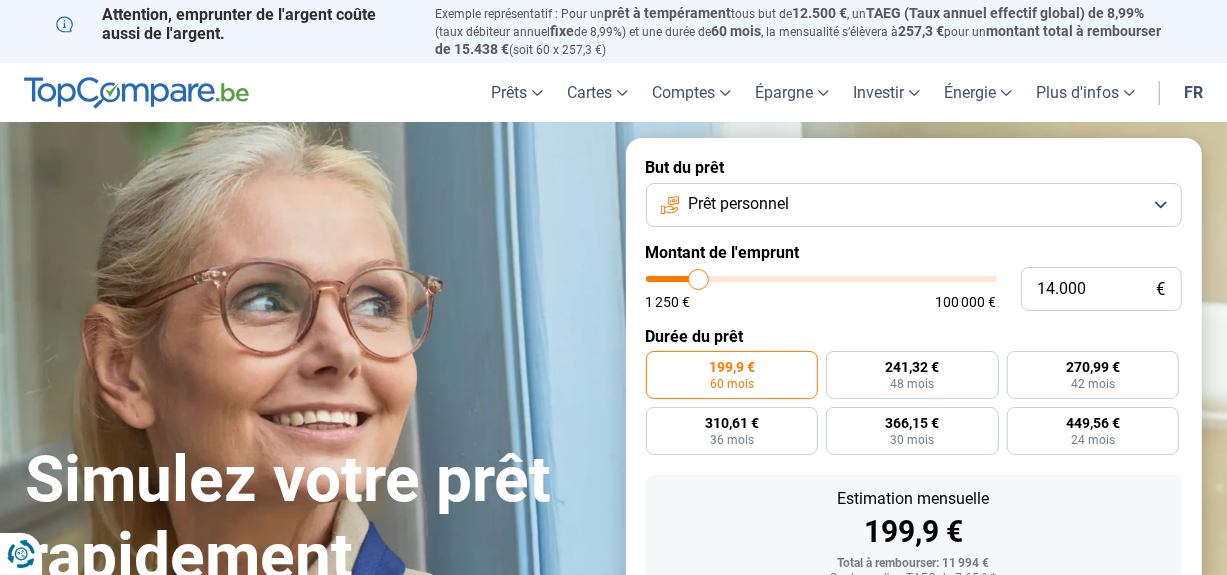 type on "13.500" 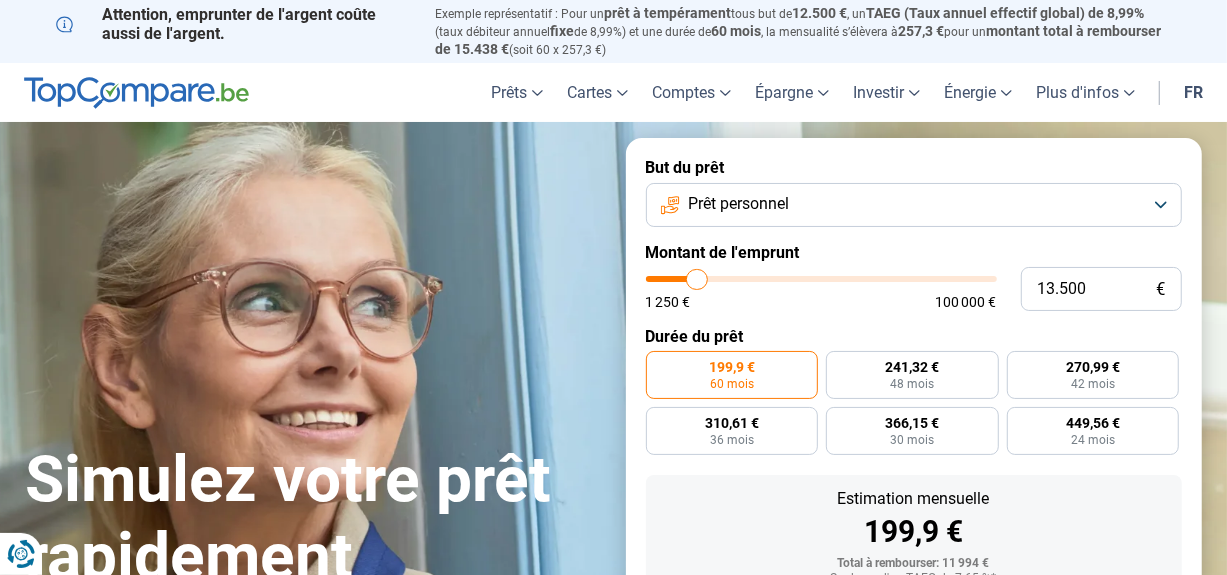 type on "13.250" 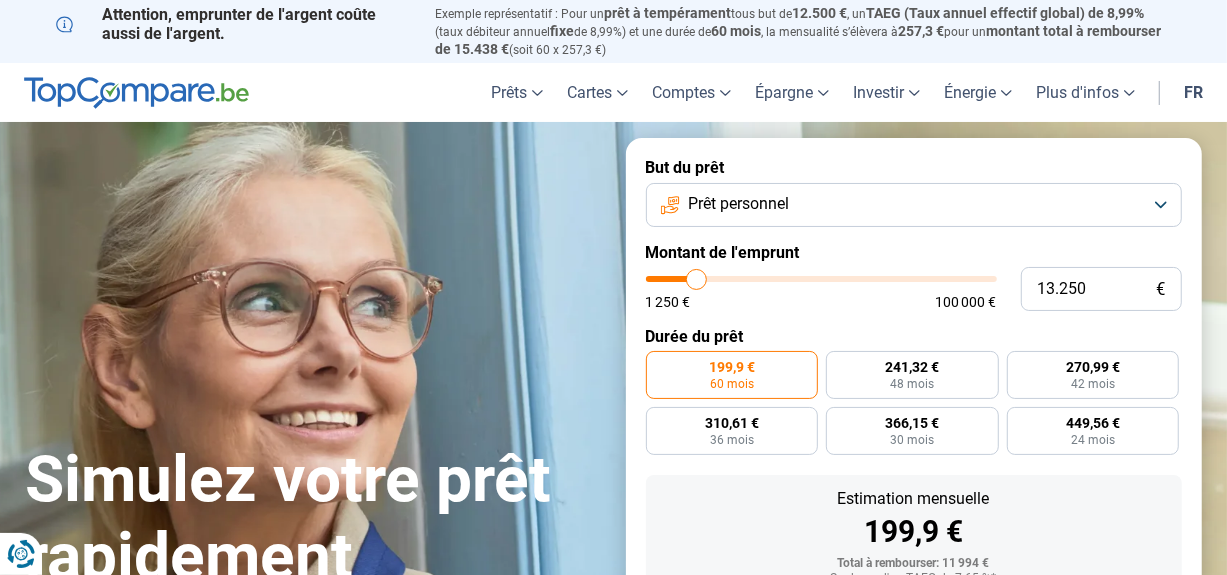 type on "13.000" 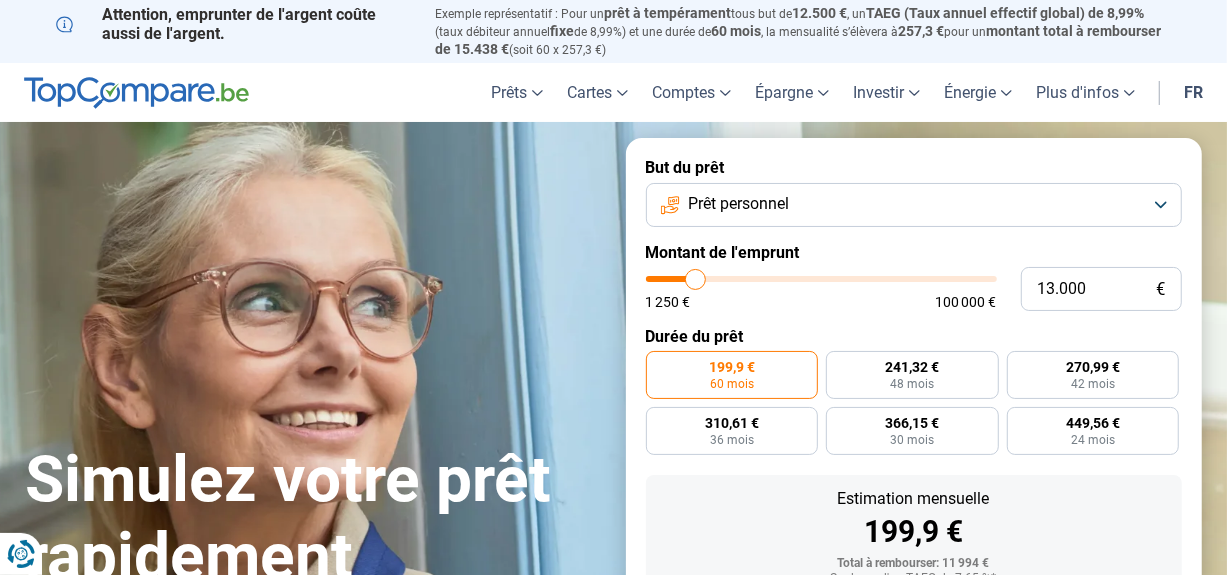 type on "12.750" 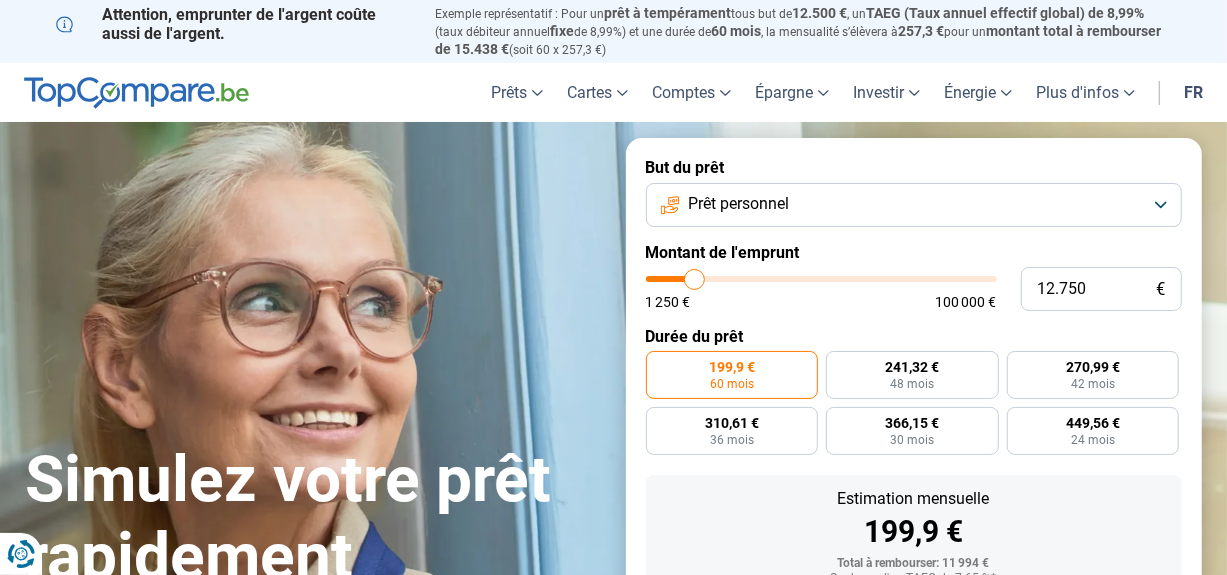 type on "12.500" 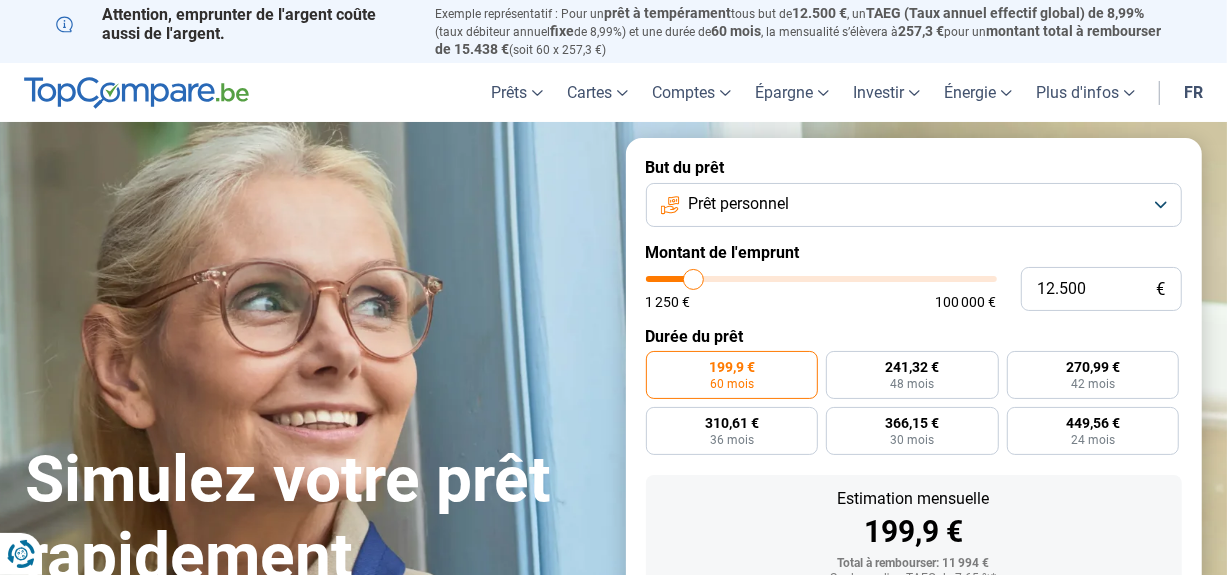 type on "12.250" 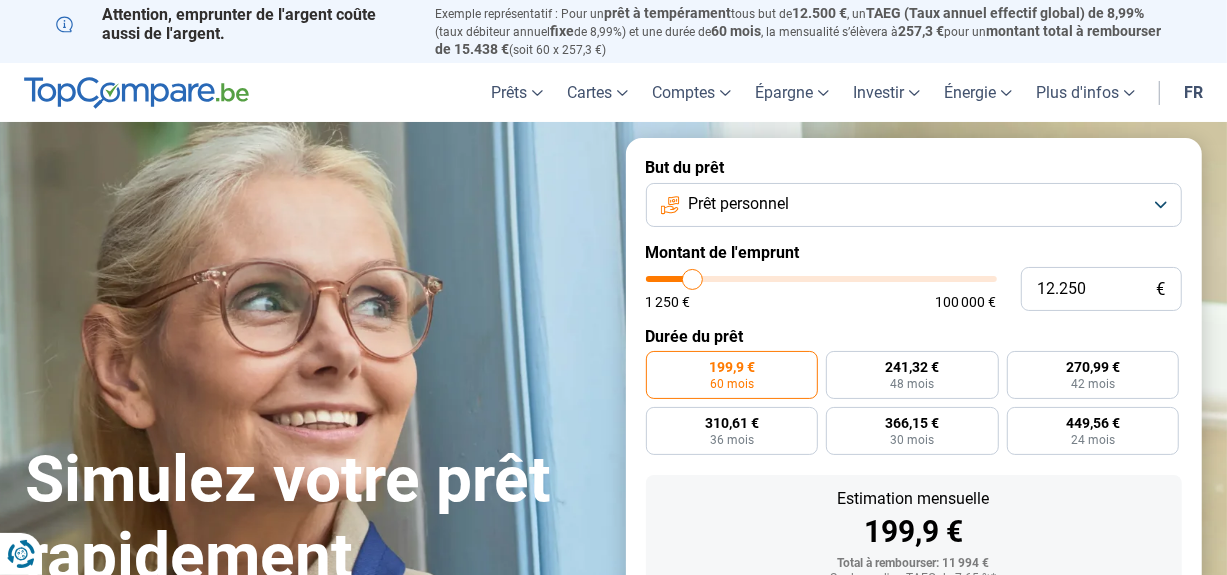 type on "12.000" 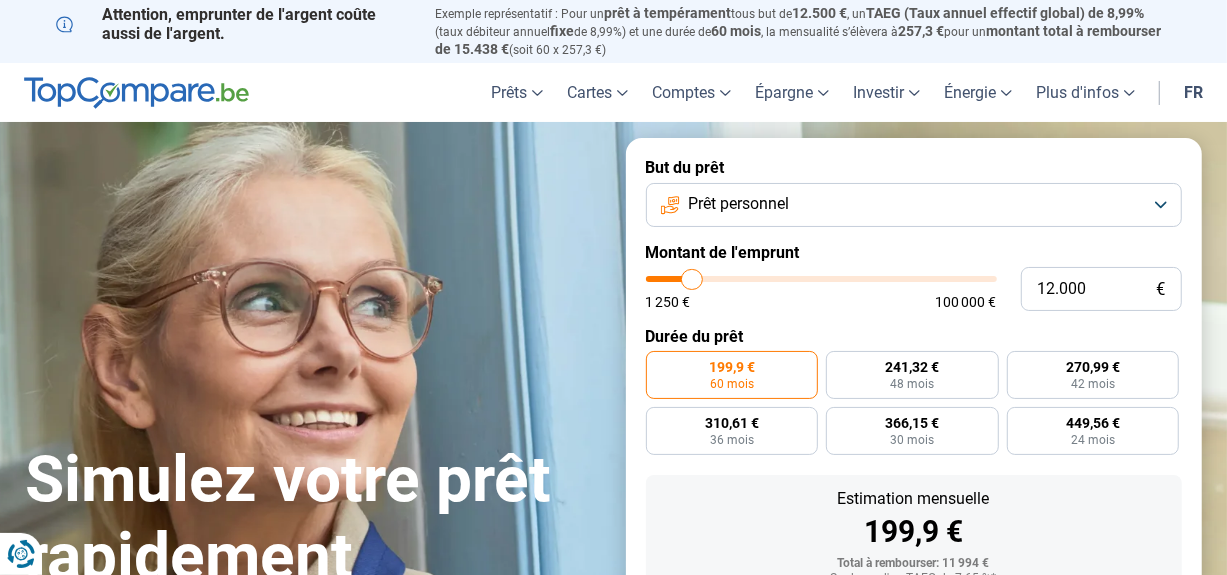 type on "11.750" 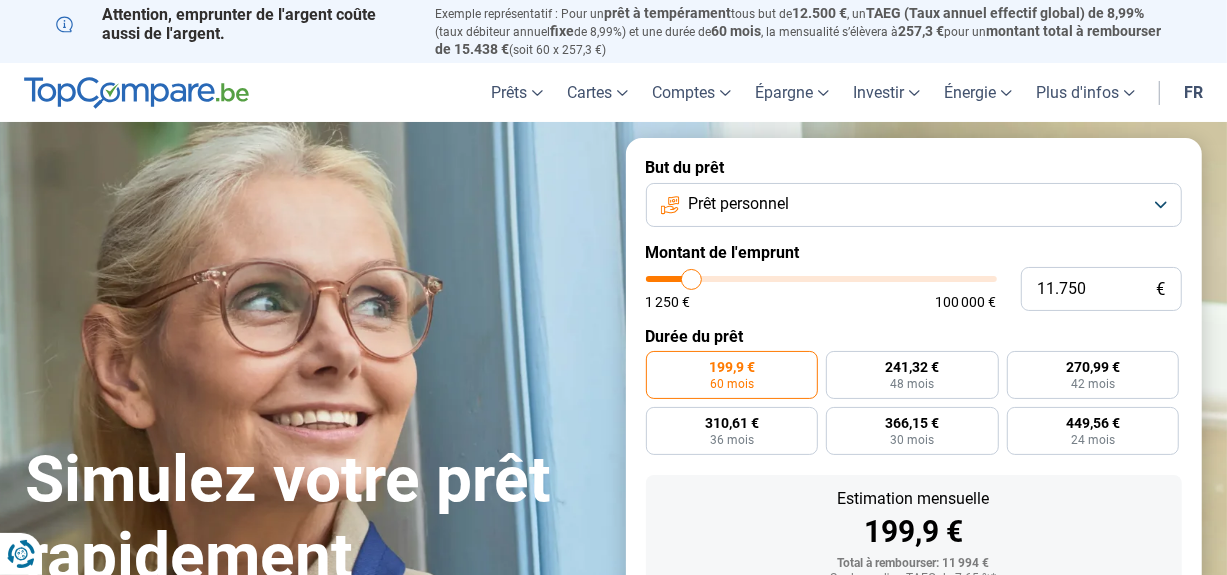 type on "11.500" 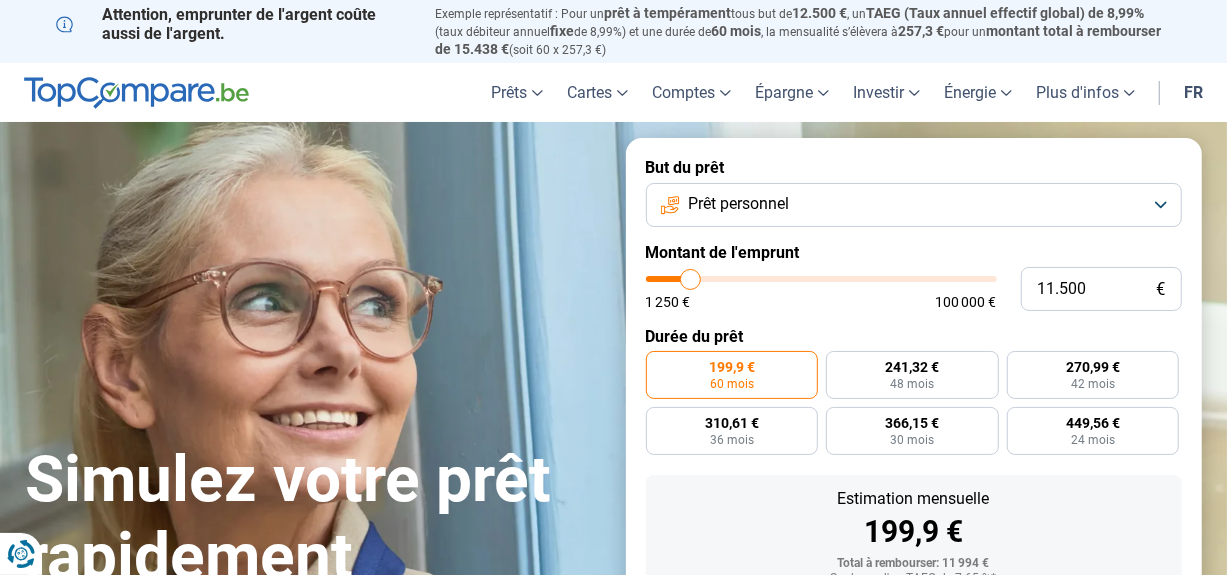 type on "11.250" 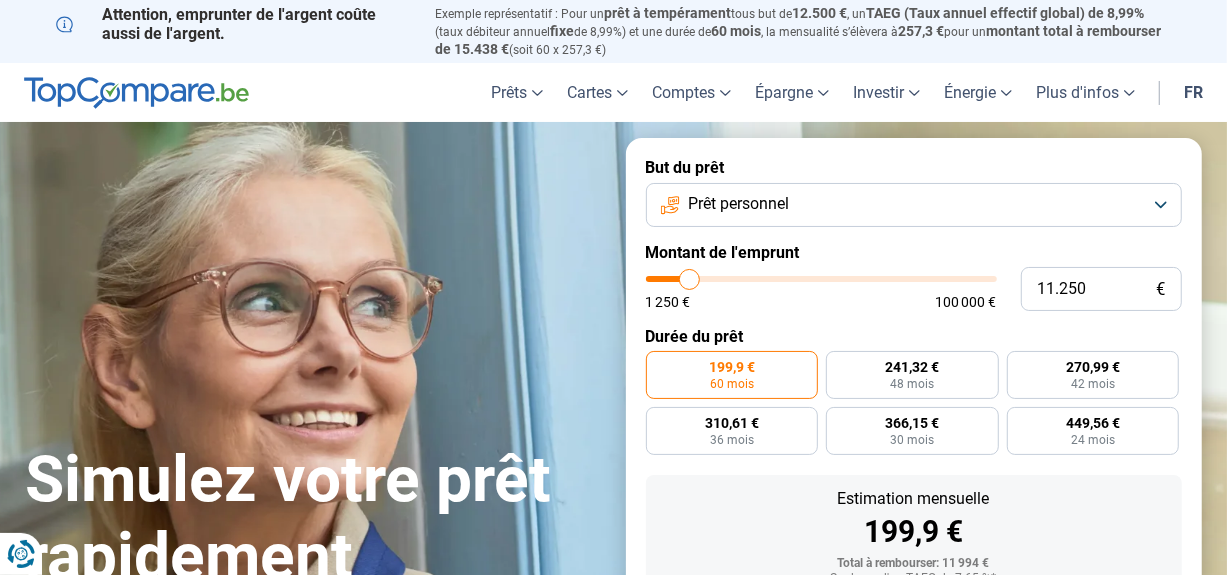 type on "10.500" 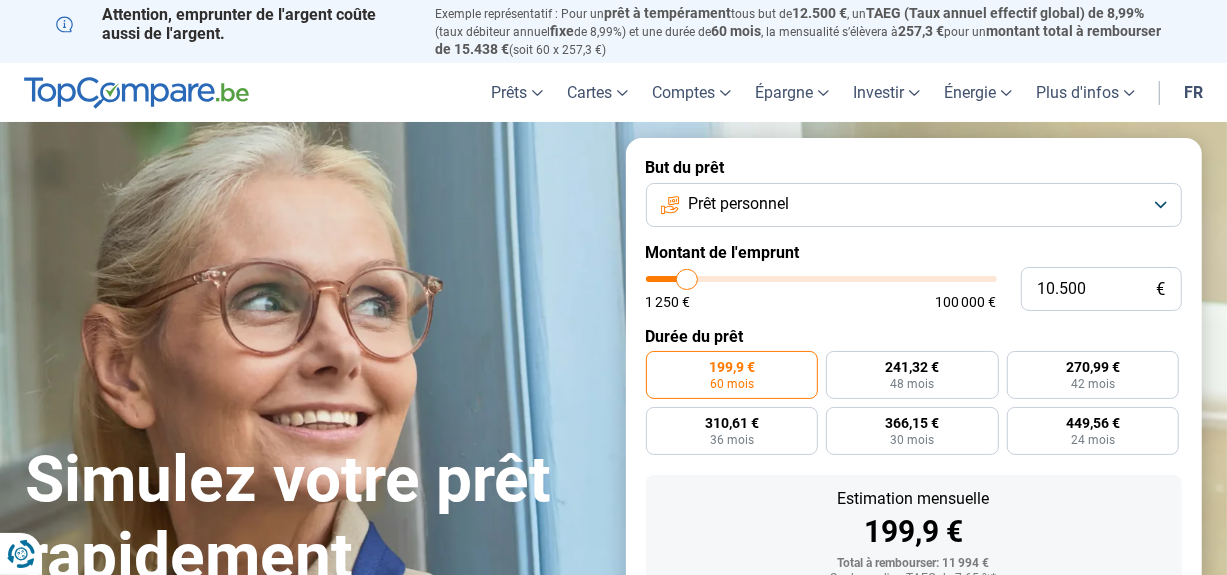 type on "10.250" 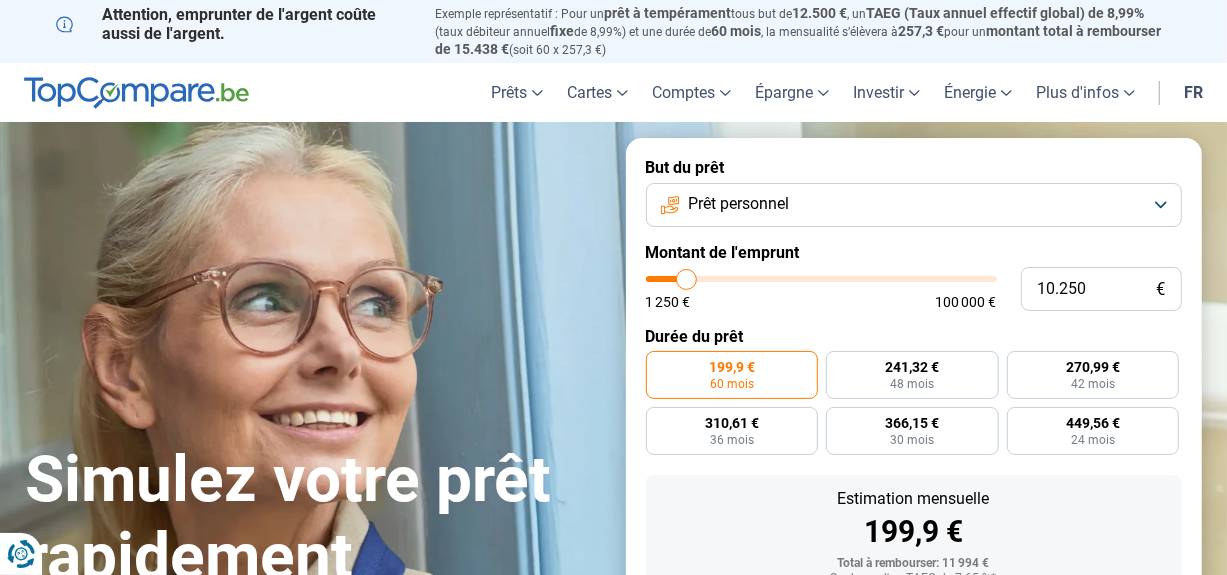 type on "9.750" 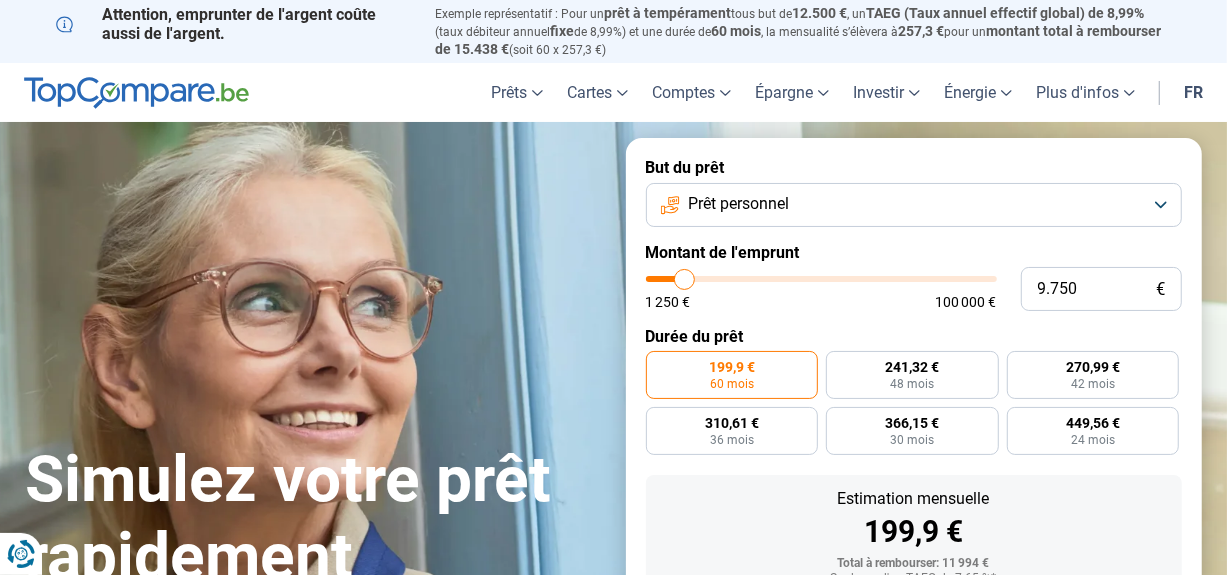 type on "9.250" 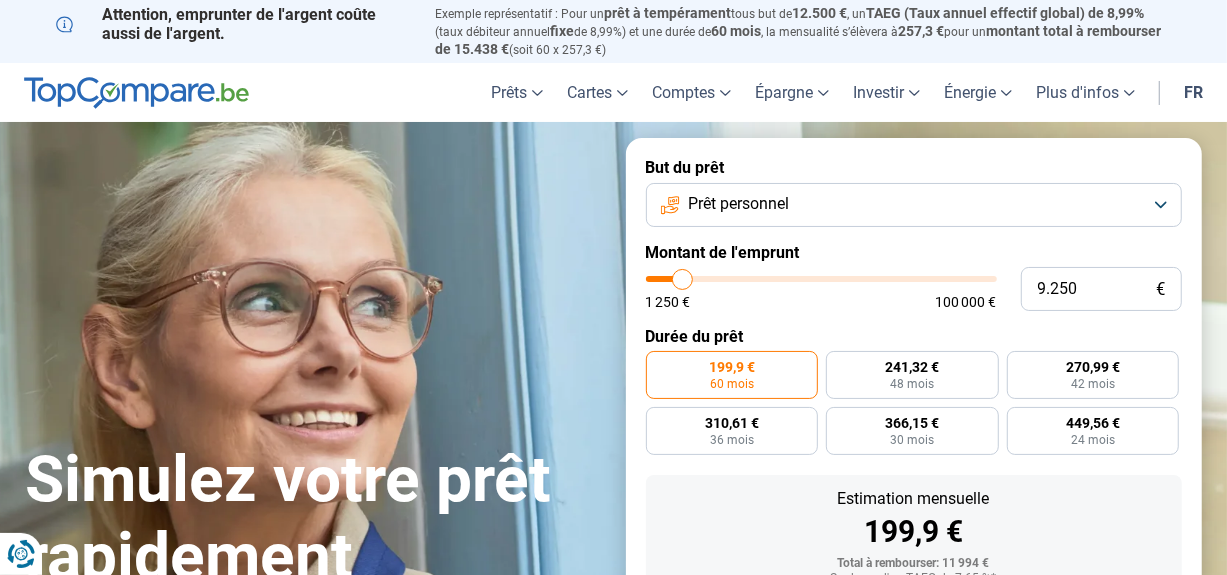 type on "8.750" 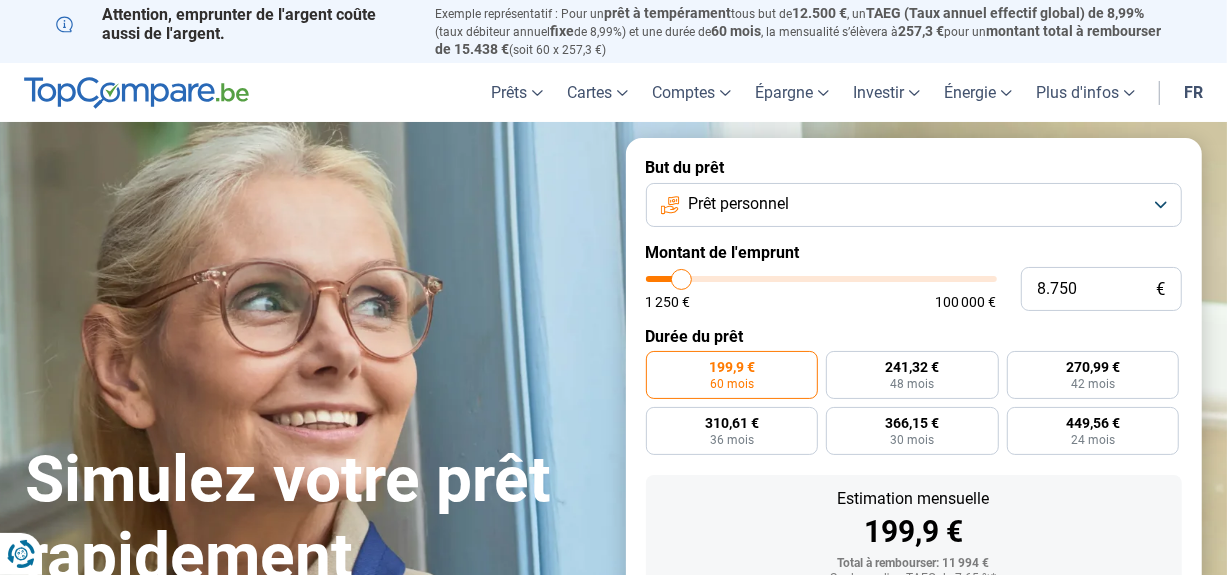 type on "8.500" 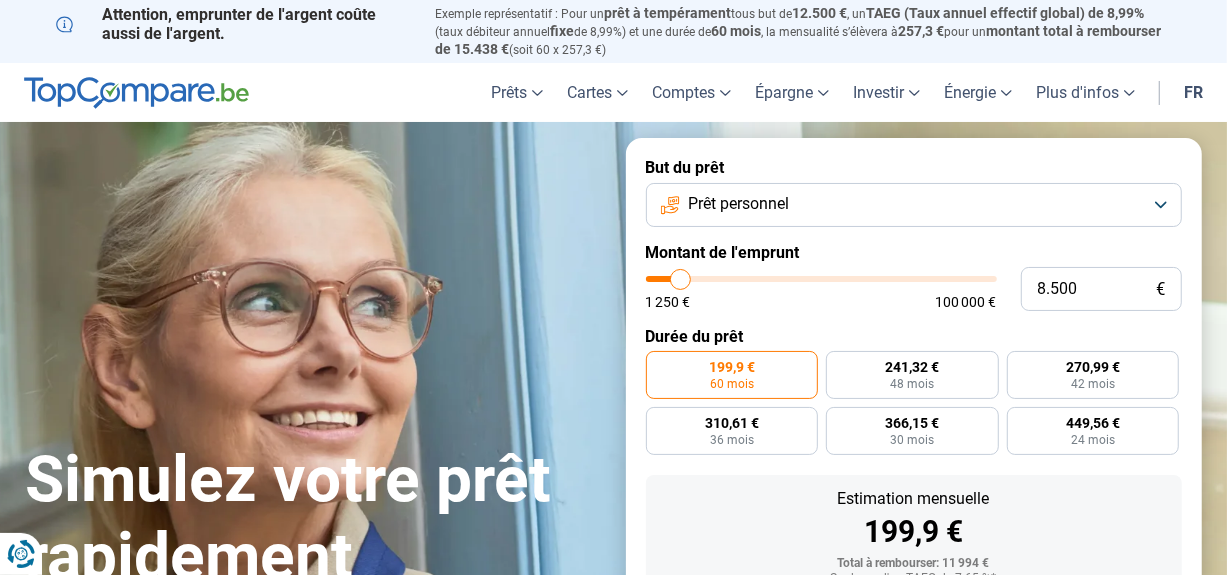 type on "8.250" 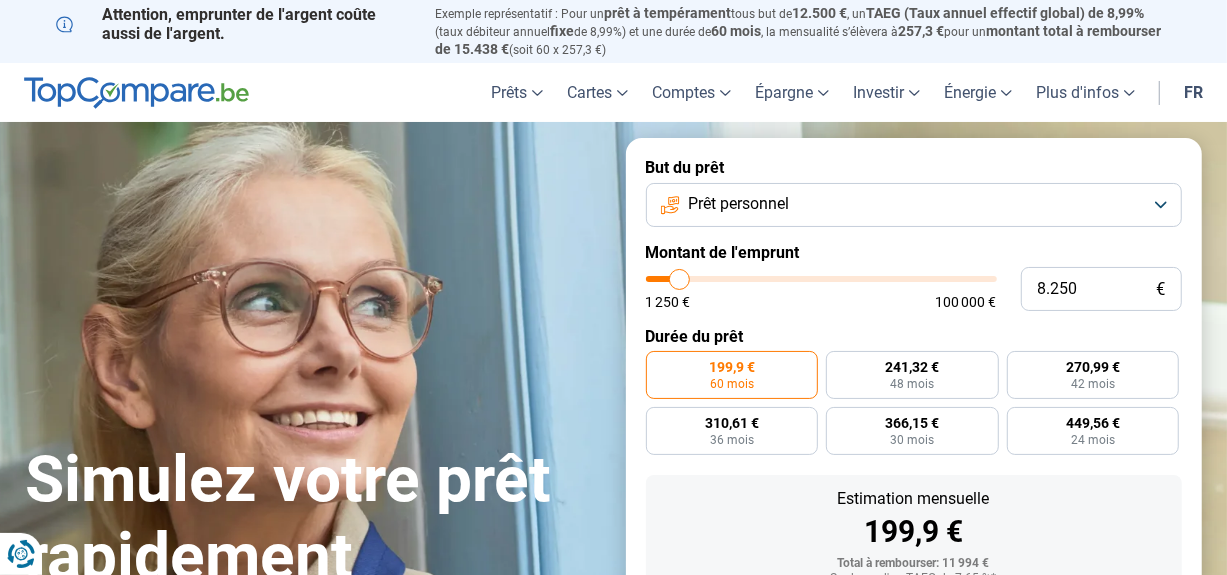 type on "7.500" 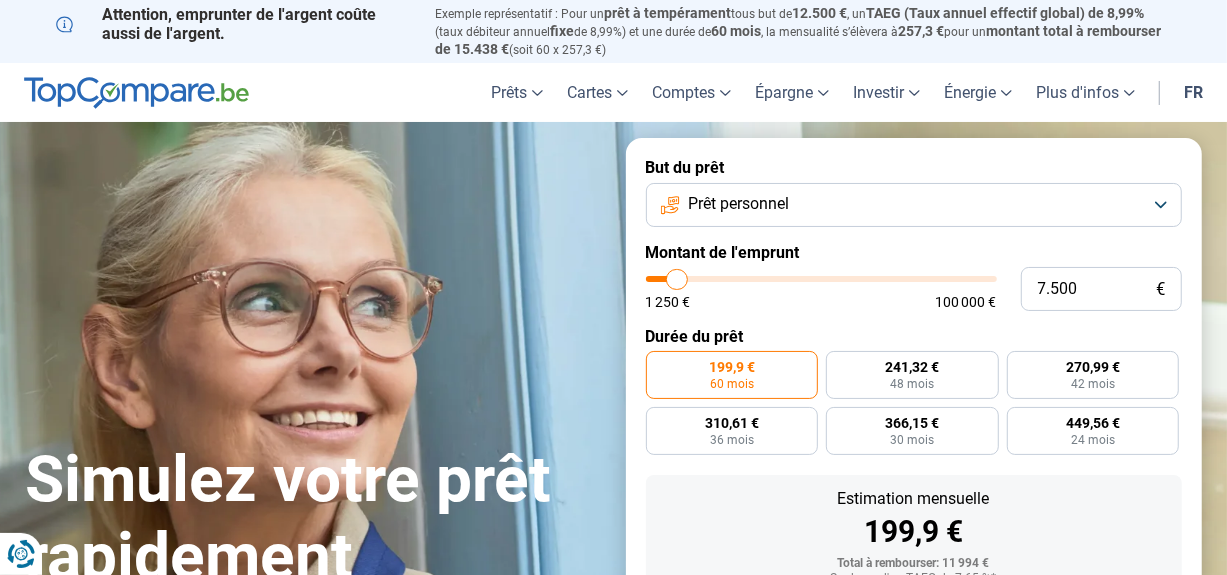 type on "6.250" 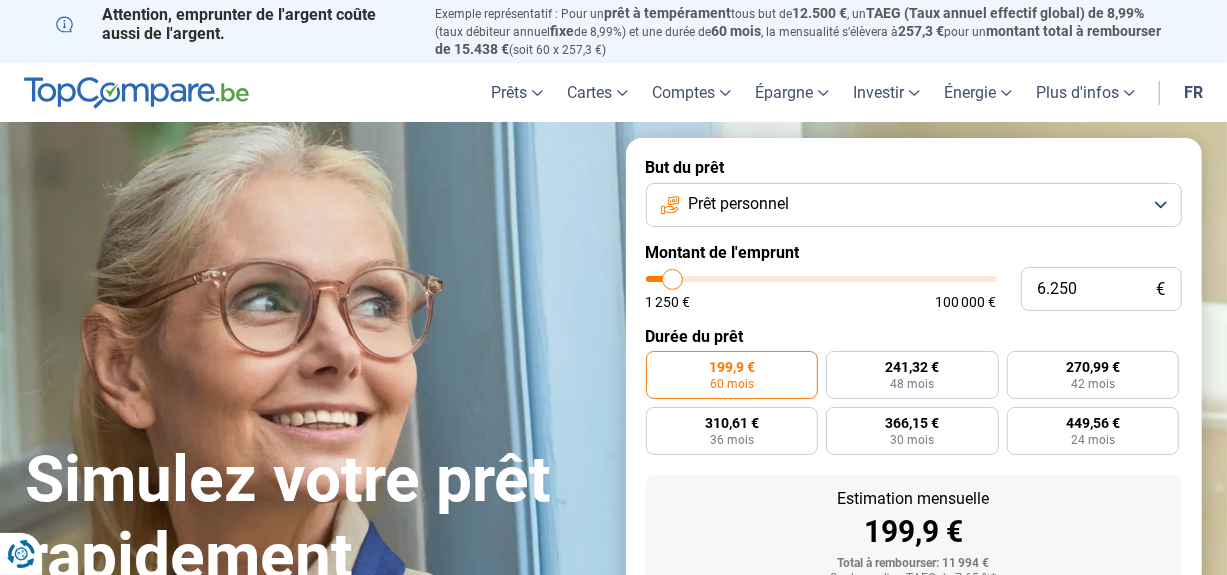 type on "5.500" 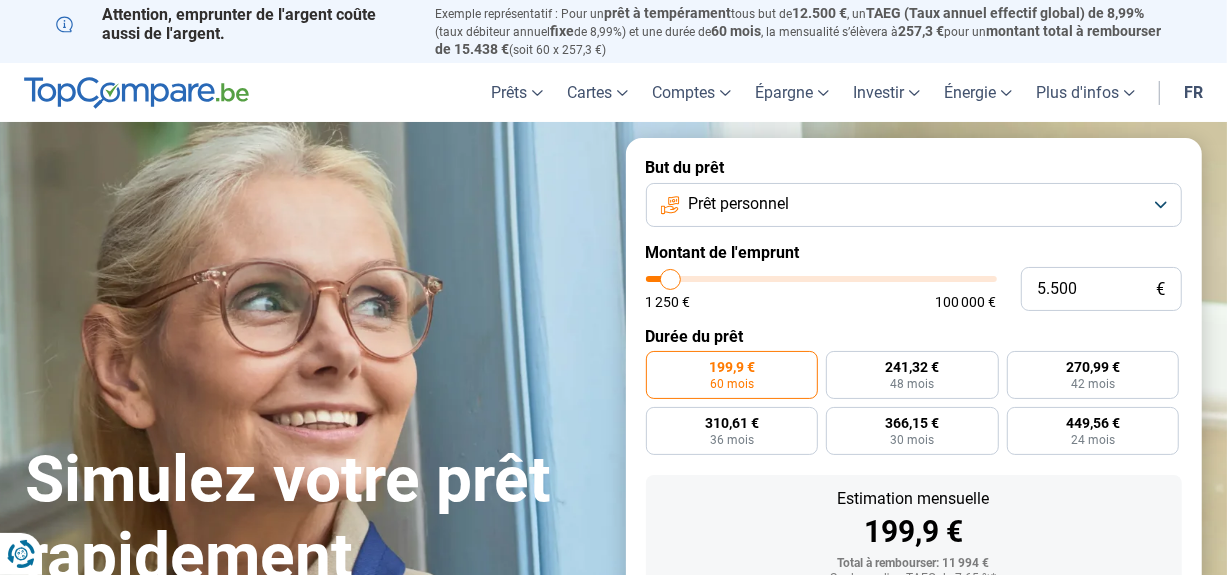 type on "5.250" 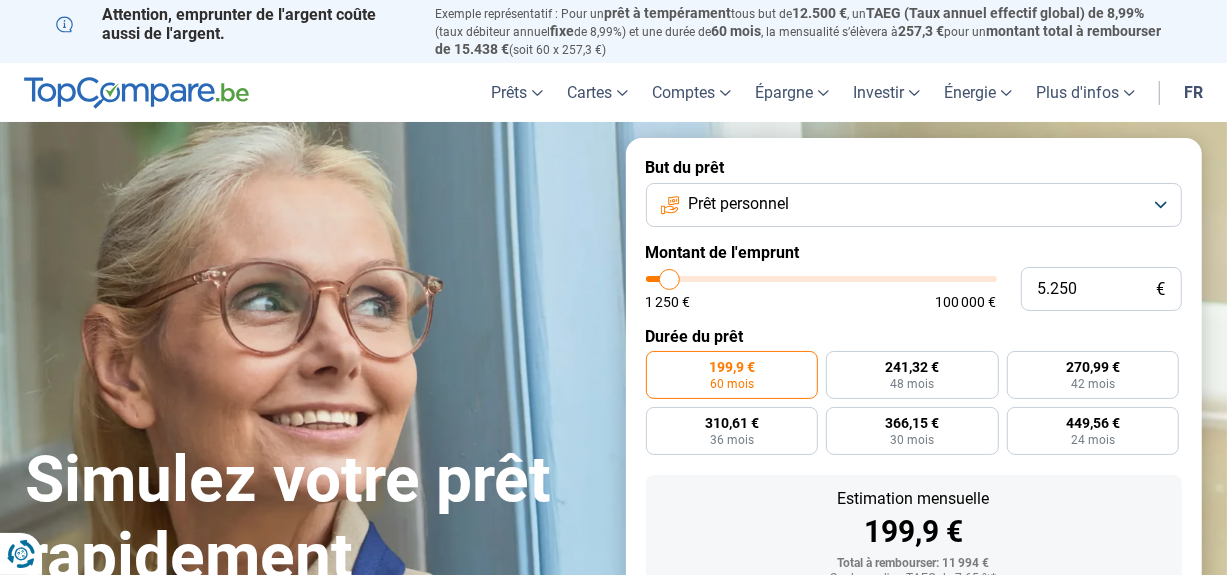 type on "5.500" 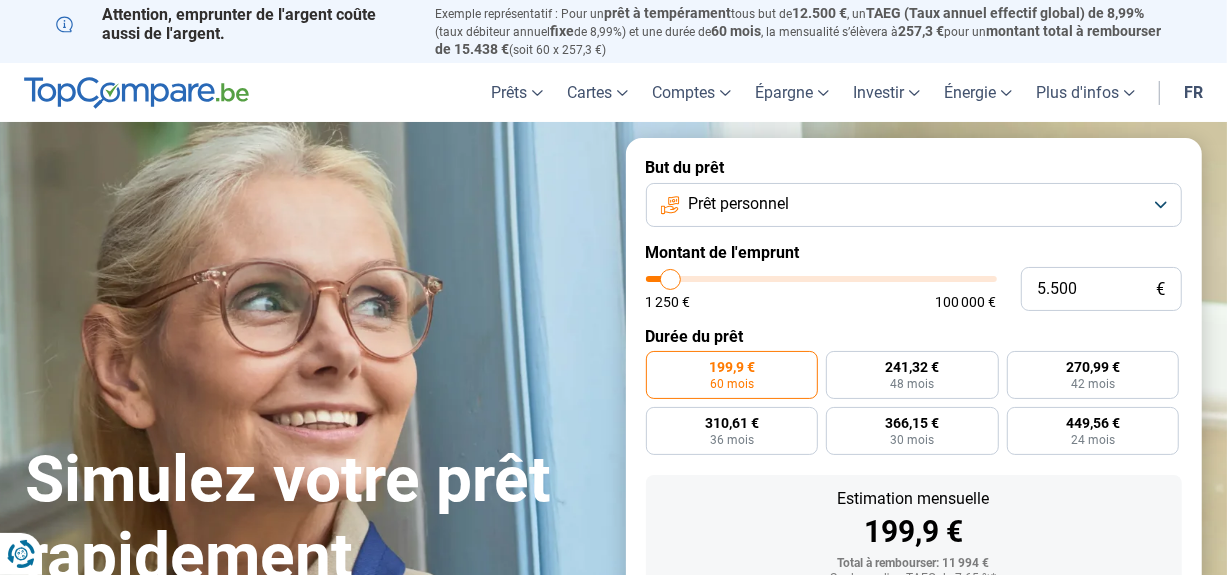 type on "5.750" 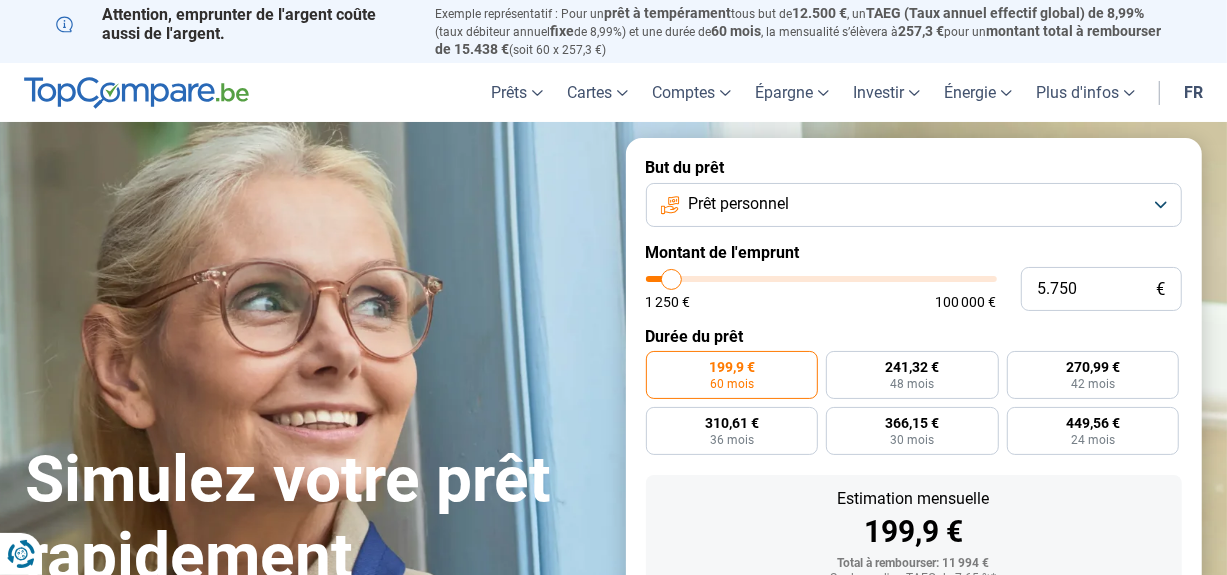 type on "6.000" 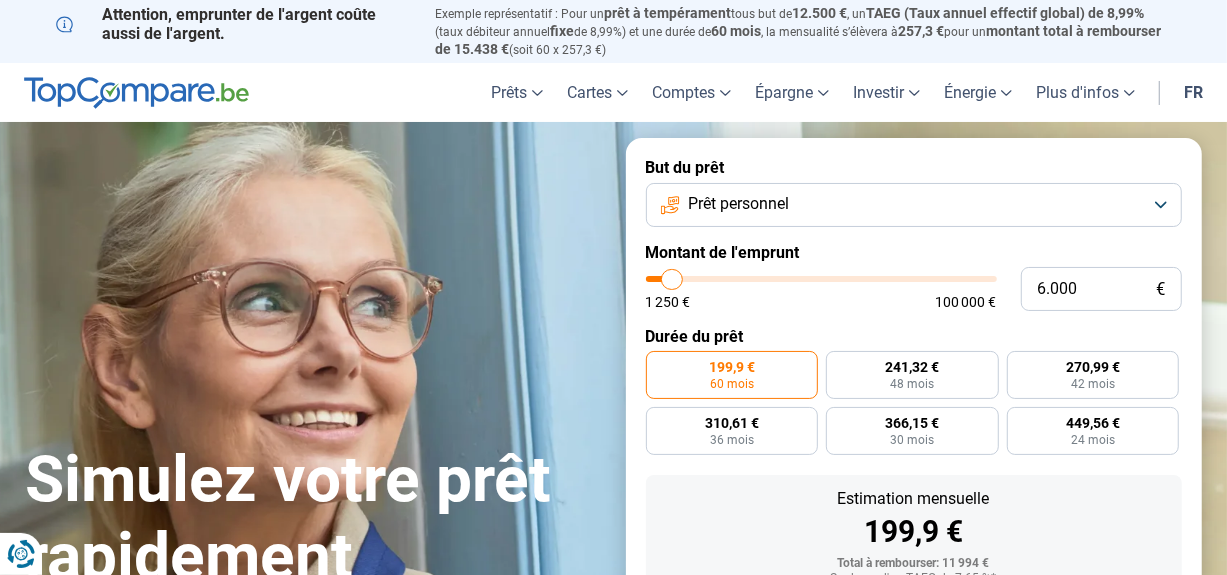 type on "6.250" 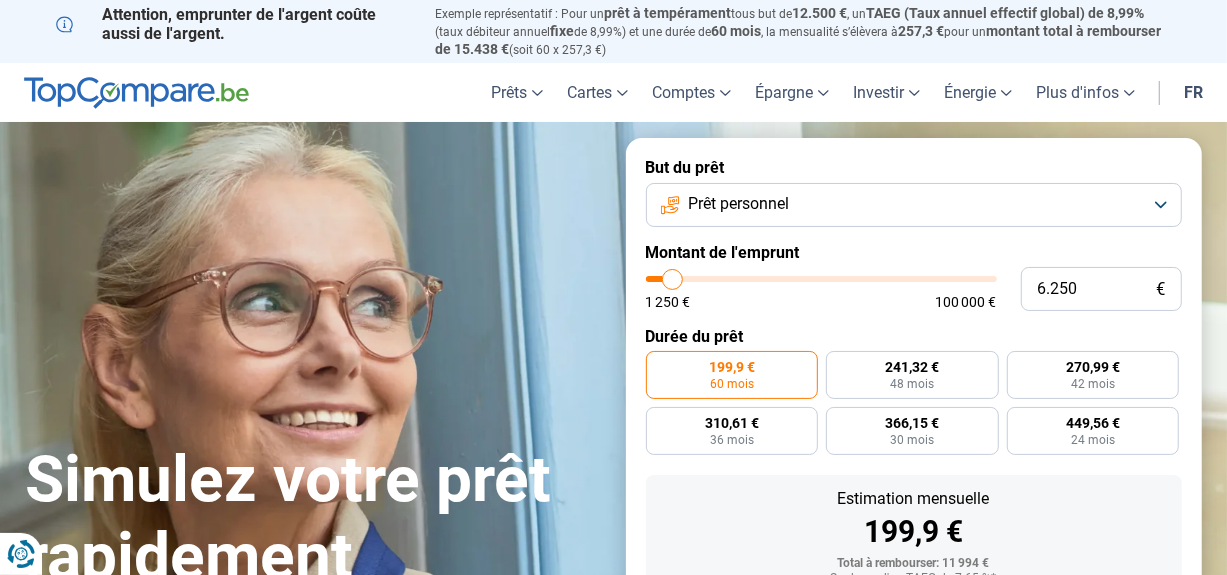 type on "6.500" 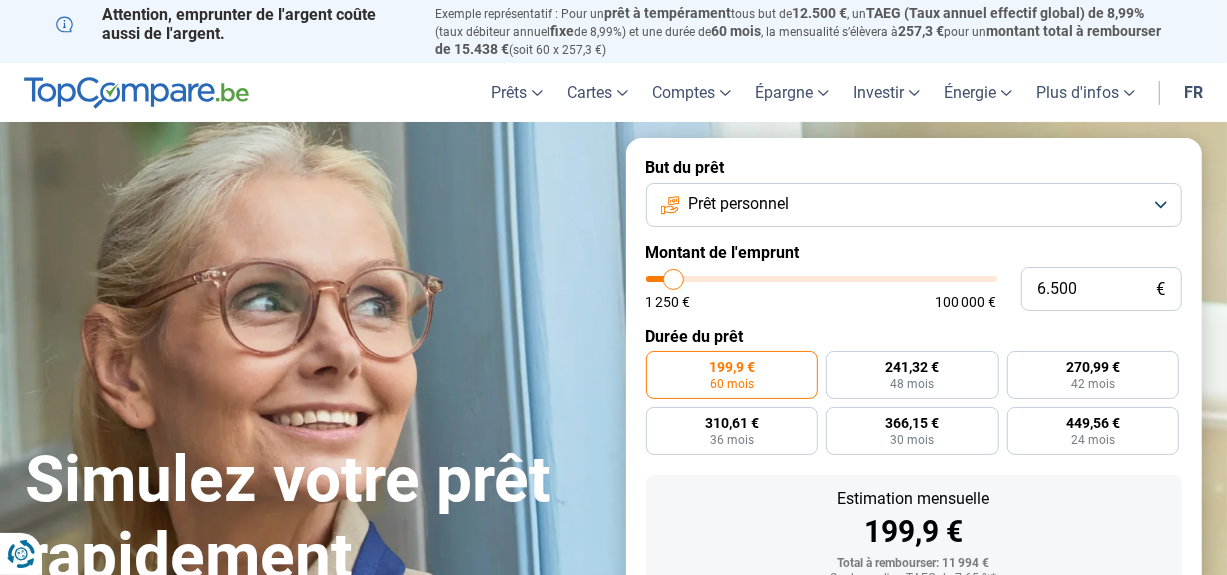 drag, startPoint x: 685, startPoint y: 277, endPoint x: 674, endPoint y: 273, distance: 11.7046995 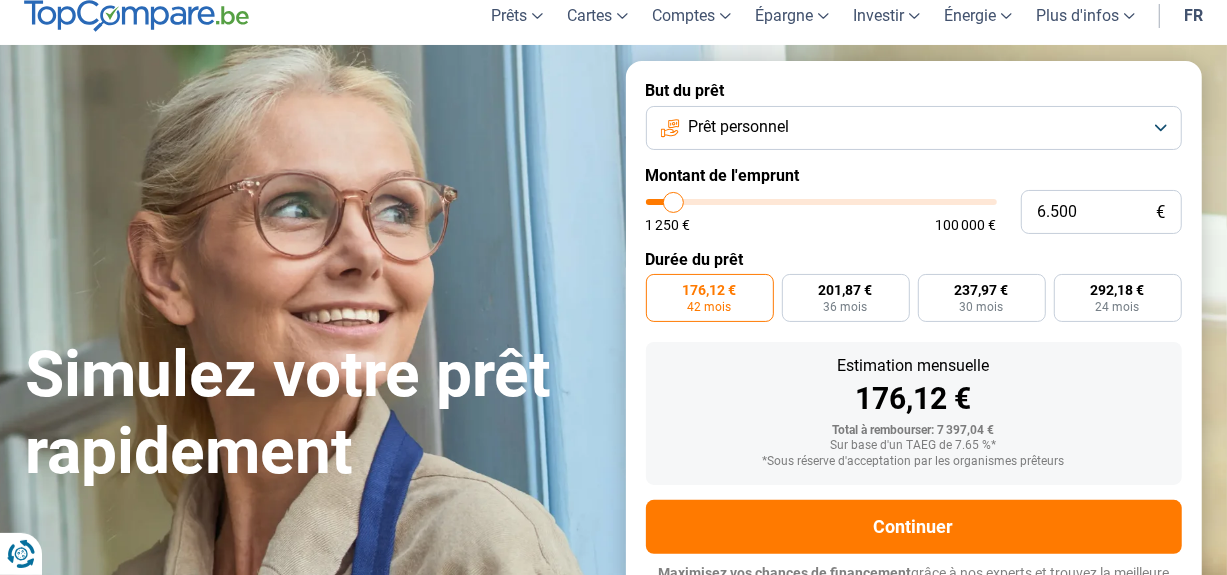 scroll, scrollTop: 102, scrollLeft: 0, axis: vertical 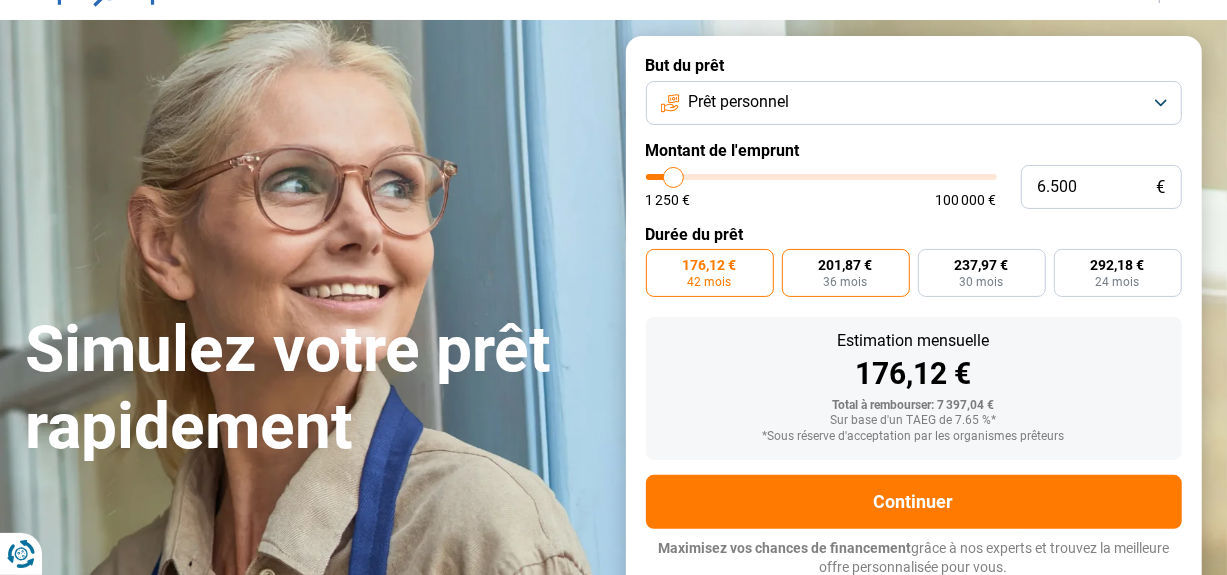 click on "201,87 €" at bounding box center (846, 265) 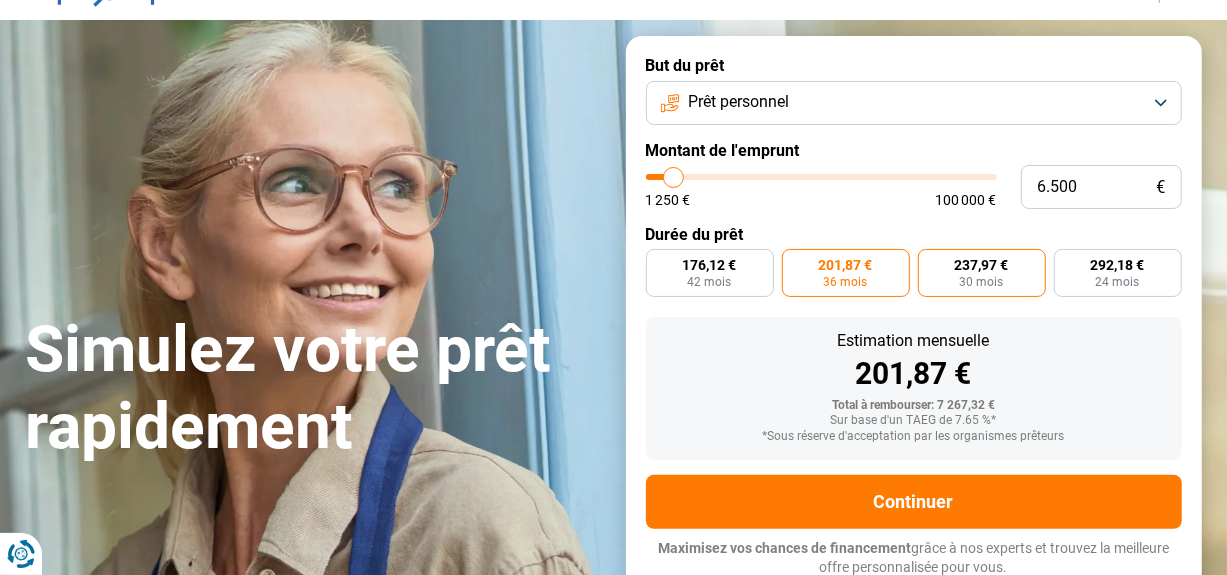 click on "237,97 €" at bounding box center [982, 265] 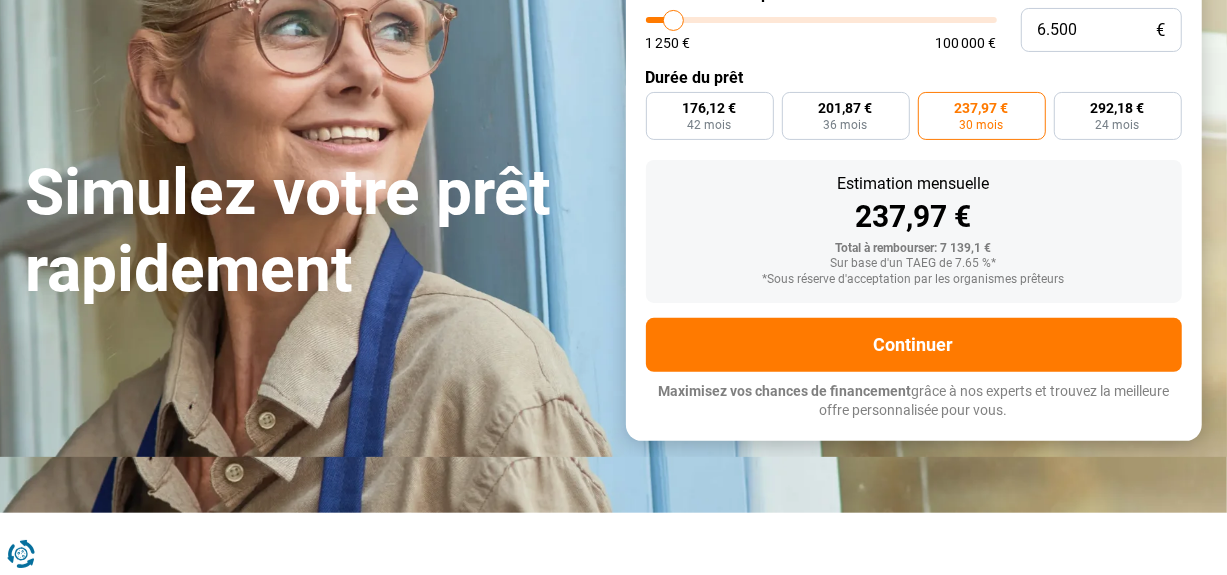 scroll, scrollTop: 302, scrollLeft: 0, axis: vertical 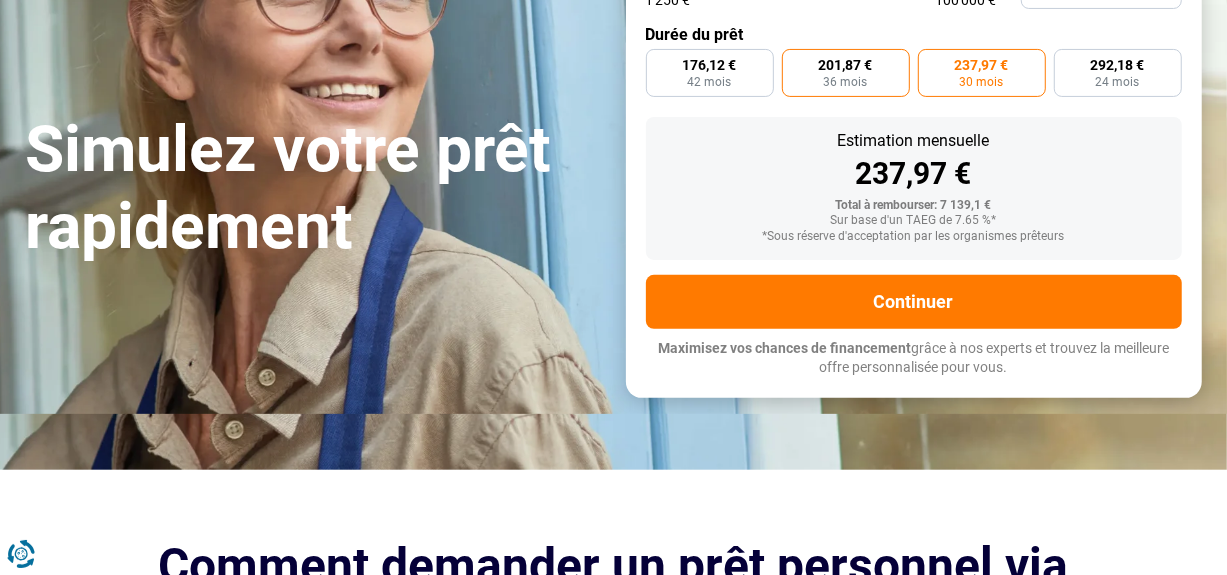 click on "201,87 €" at bounding box center [846, 65] 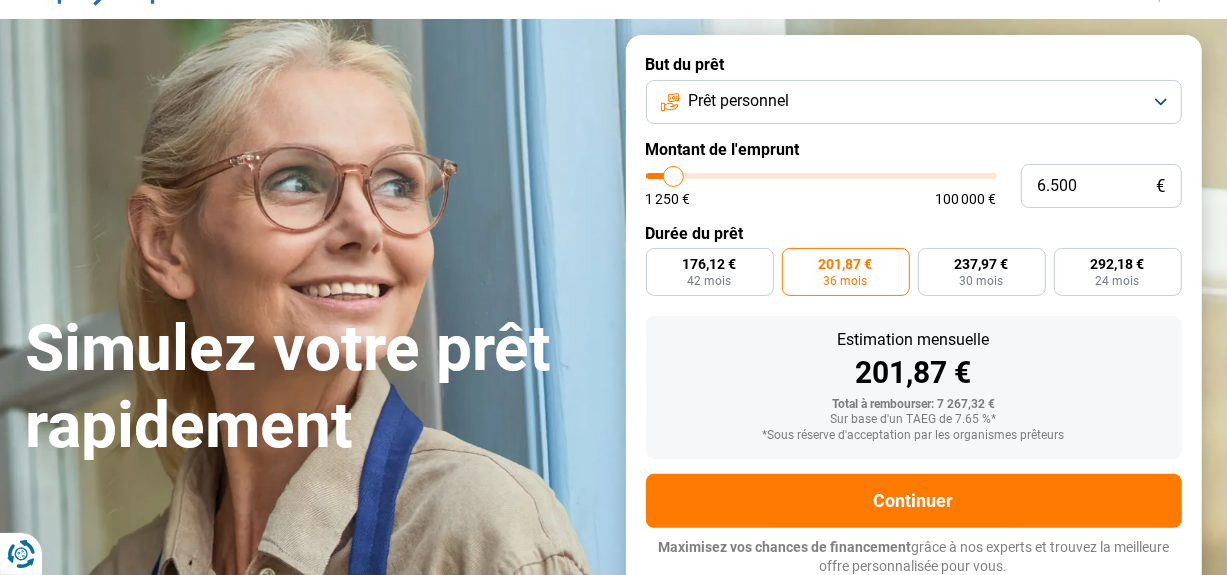 scroll, scrollTop: 102, scrollLeft: 0, axis: vertical 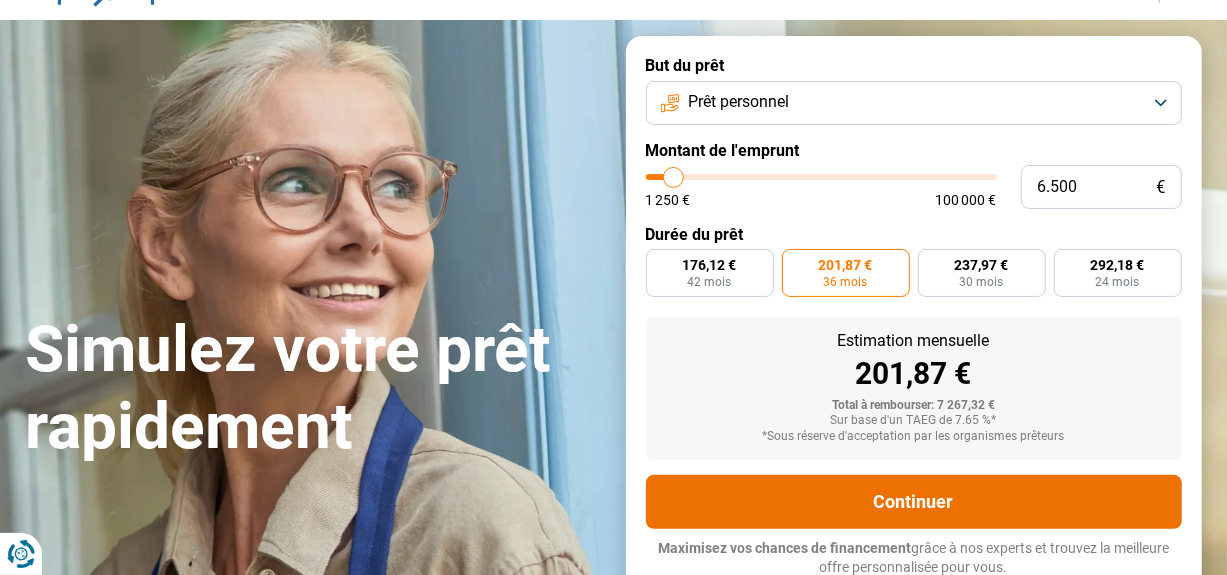 click on "Continuer" at bounding box center [914, 502] 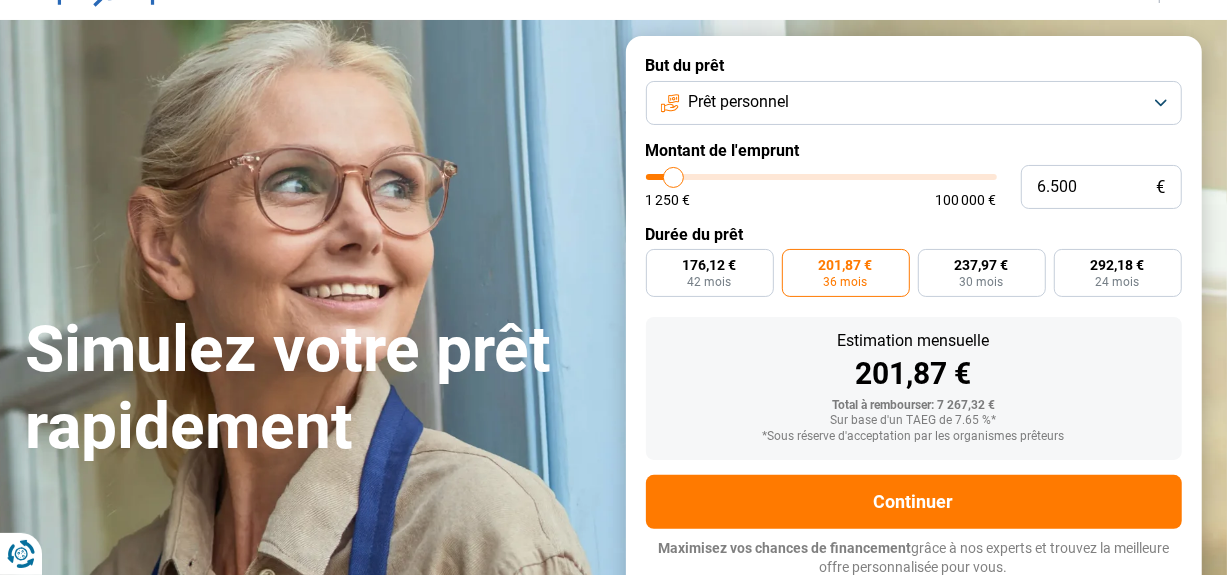 click on "Prêt personnel" at bounding box center (914, 103) 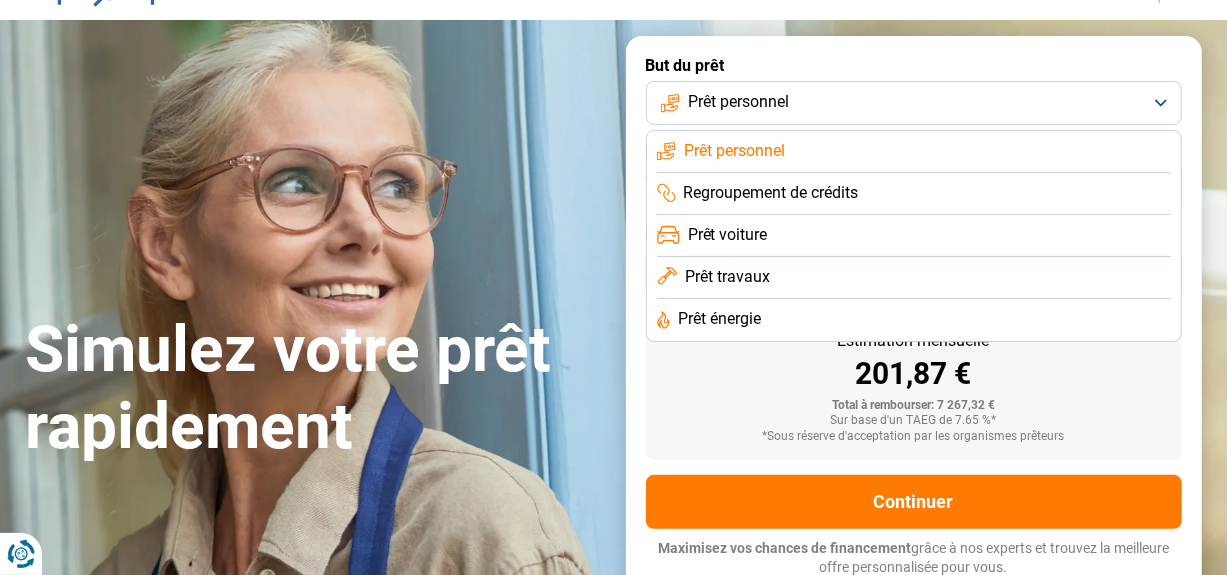 click on "Prêt personnel" at bounding box center (734, 151) 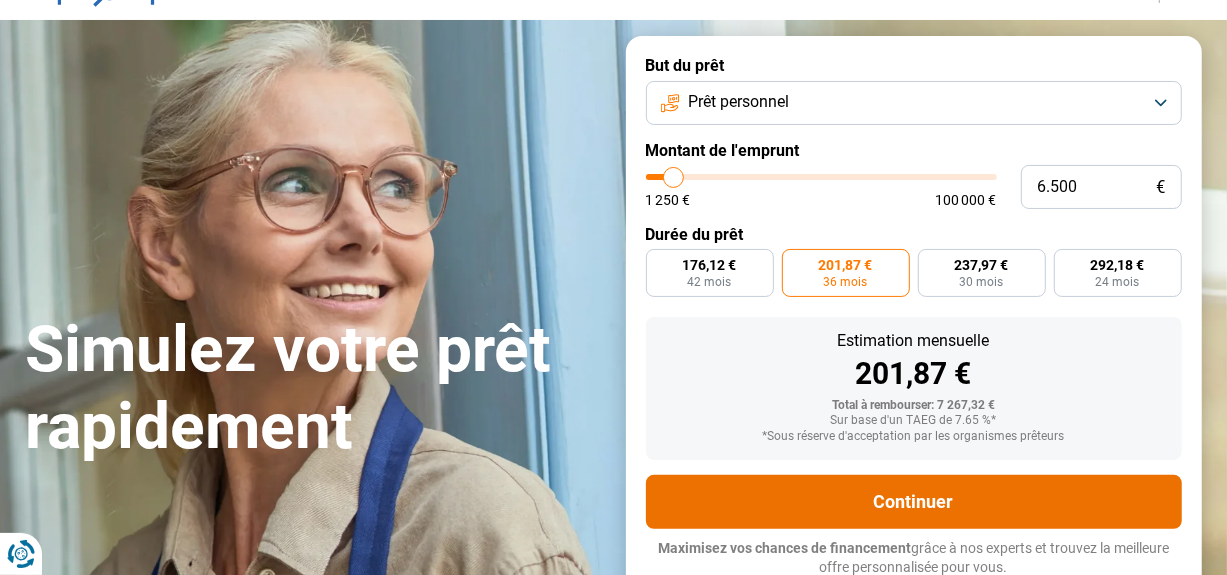click on "Continuer" at bounding box center (914, 502) 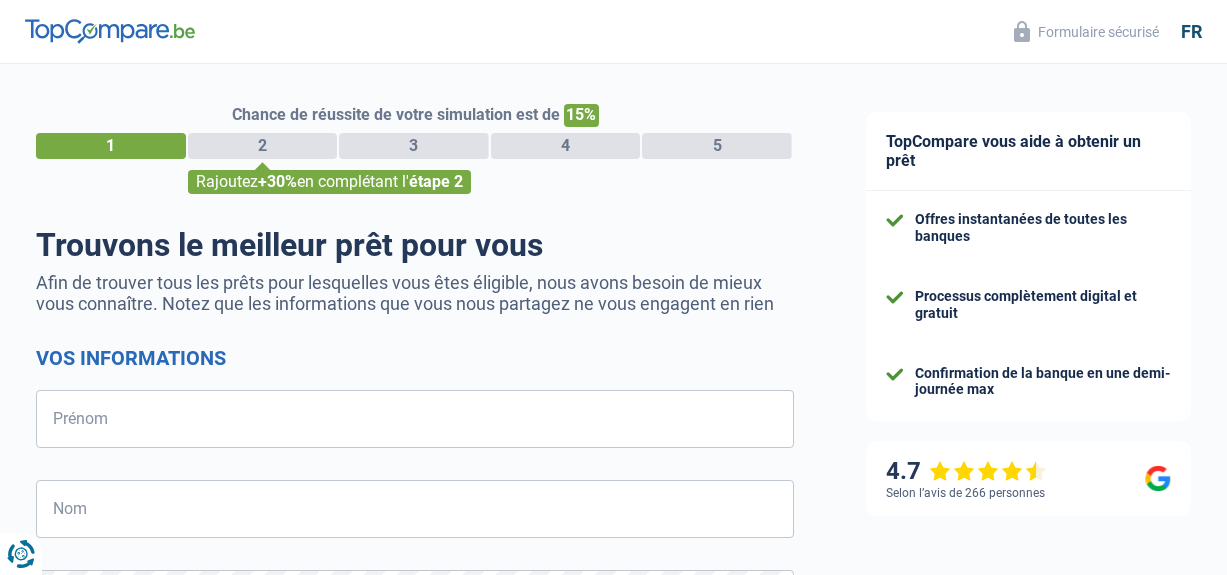 select on "32" 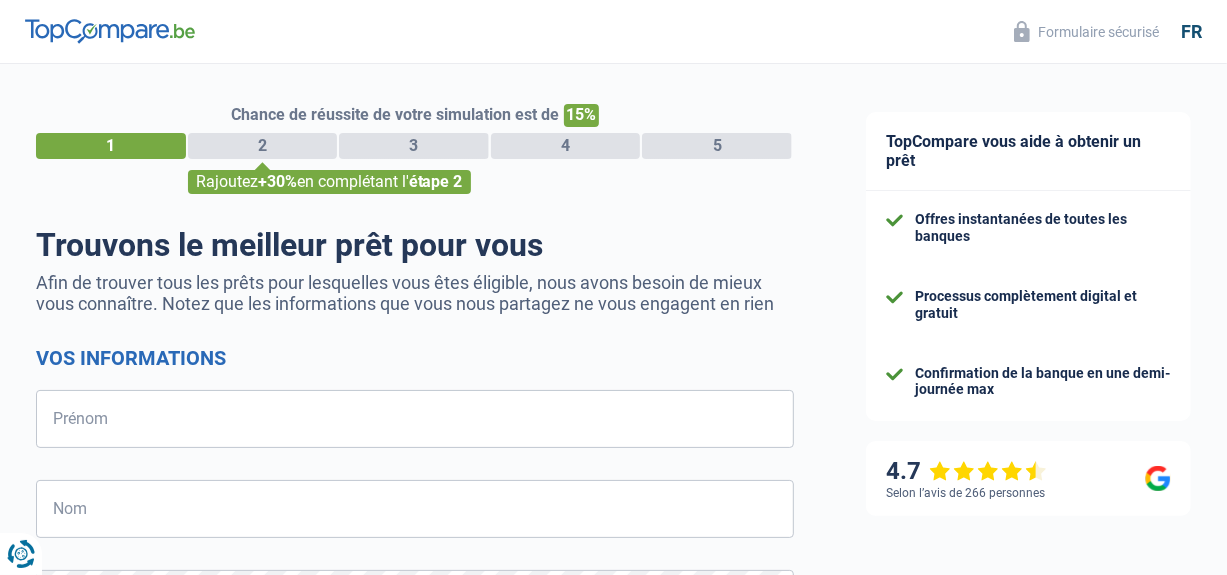 scroll, scrollTop: 0, scrollLeft: 0, axis: both 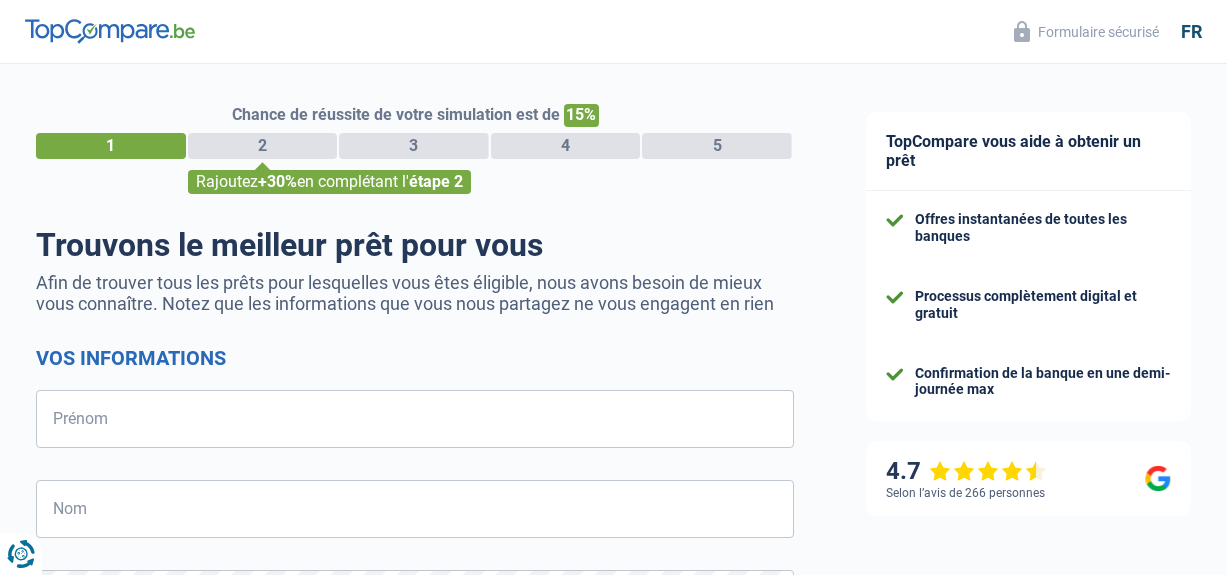 select on "32" 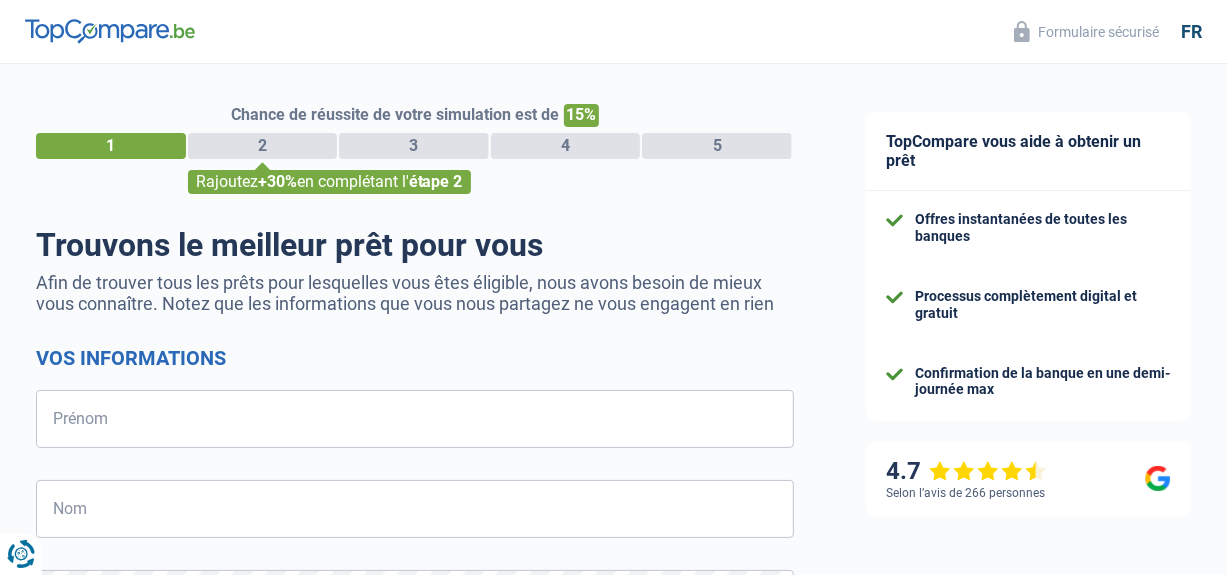 scroll, scrollTop: 0, scrollLeft: 0, axis: both 